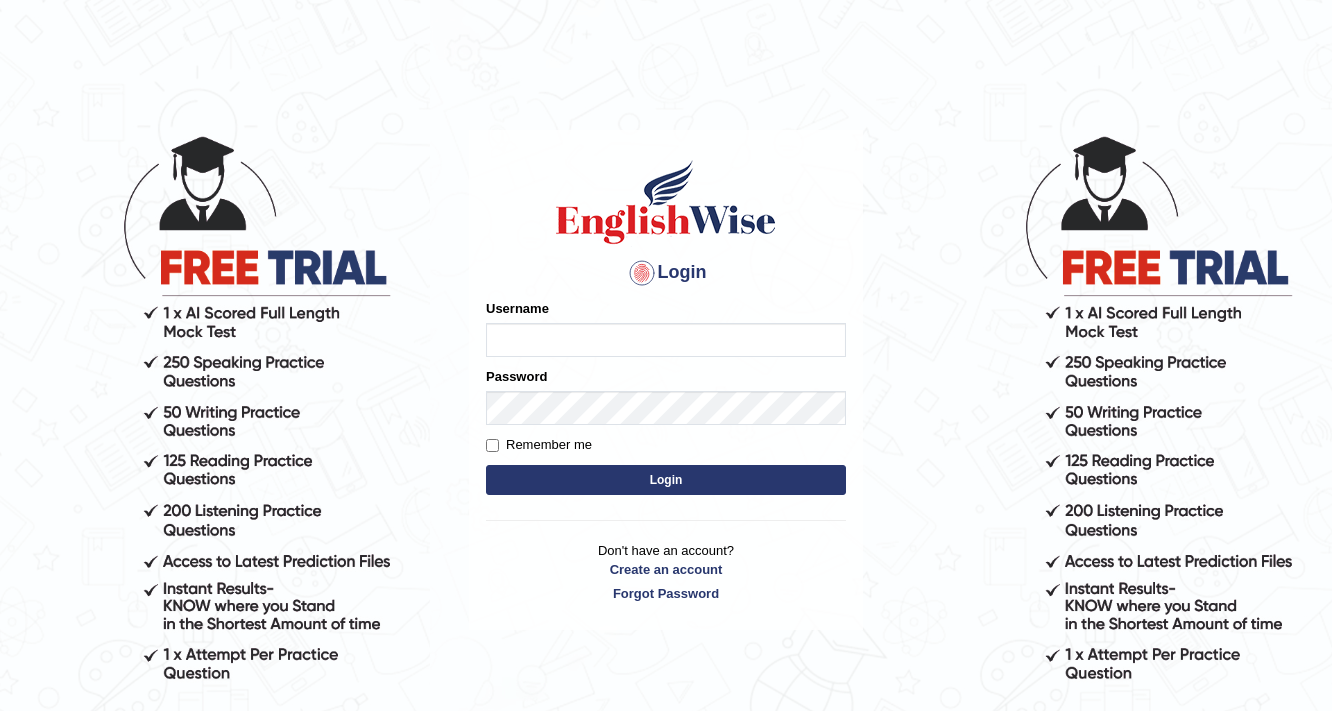scroll, scrollTop: 0, scrollLeft: 0, axis: both 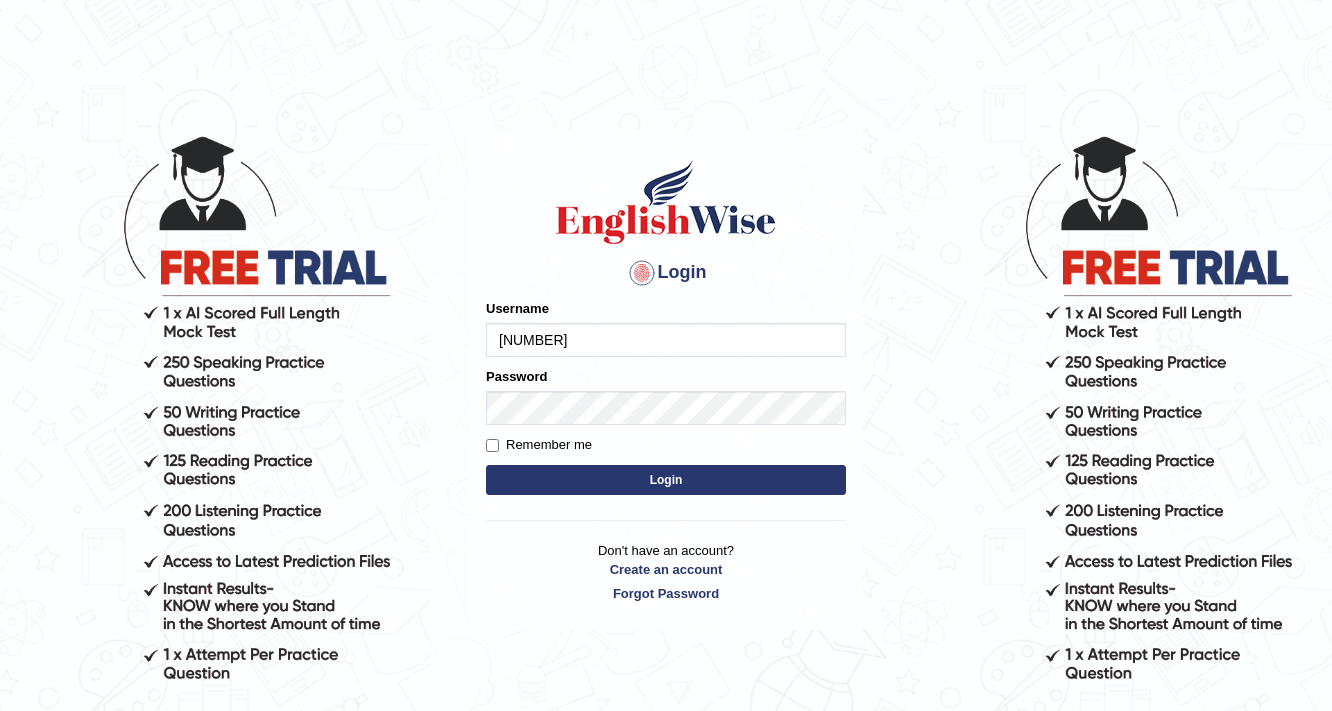 type on "0434920069" 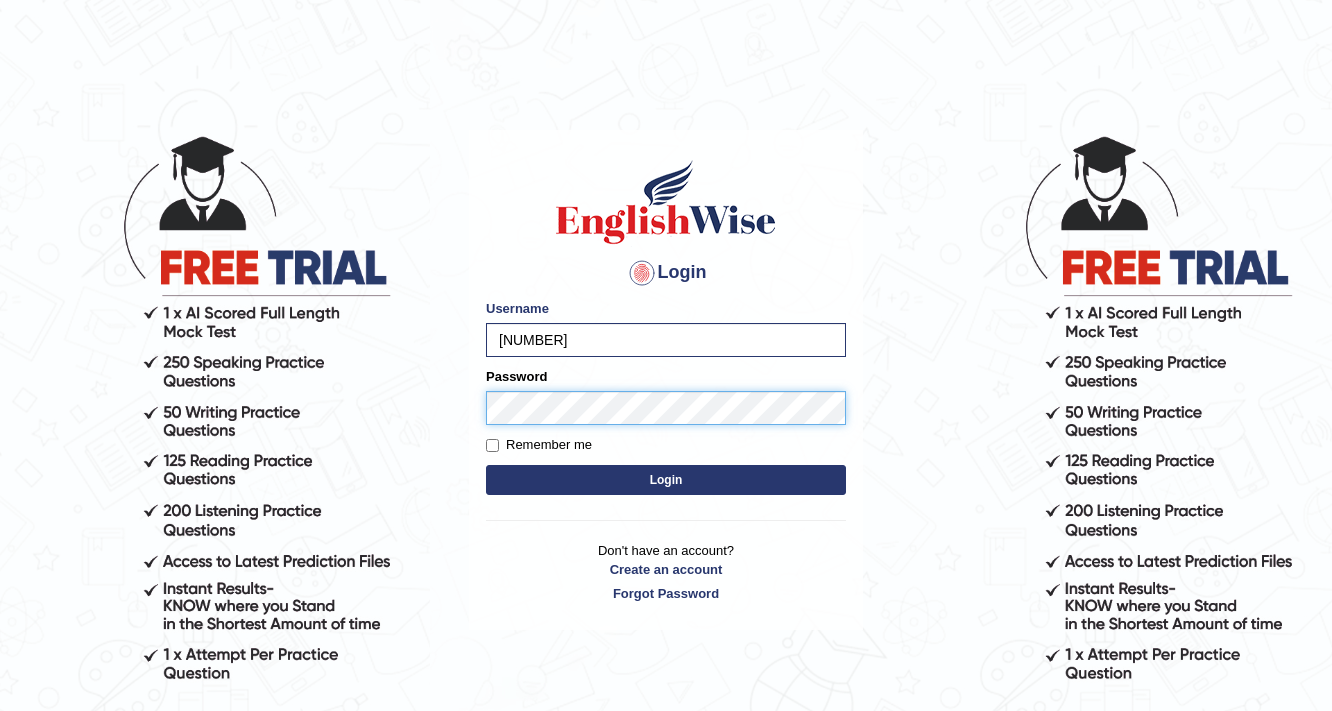 click on "Login" at bounding box center (666, 480) 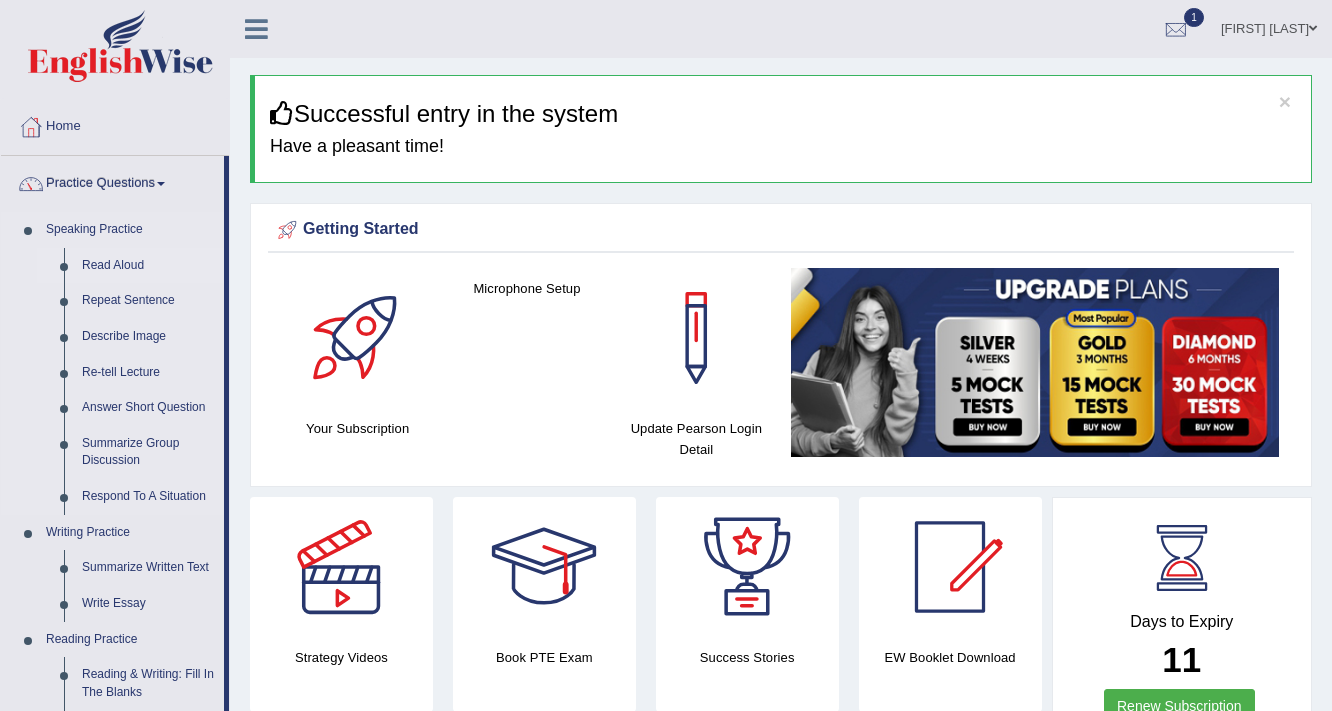scroll, scrollTop: 0, scrollLeft: 0, axis: both 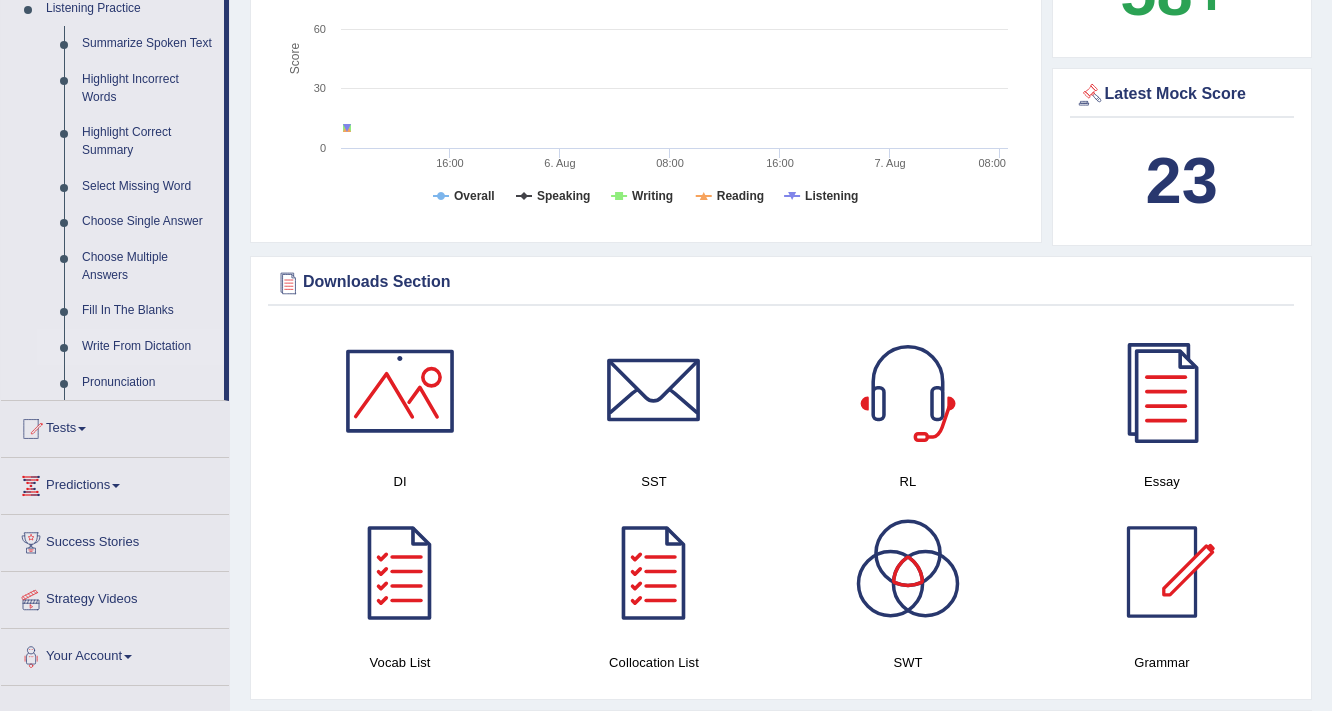 click on "Write From Dictation" at bounding box center (148, 347) 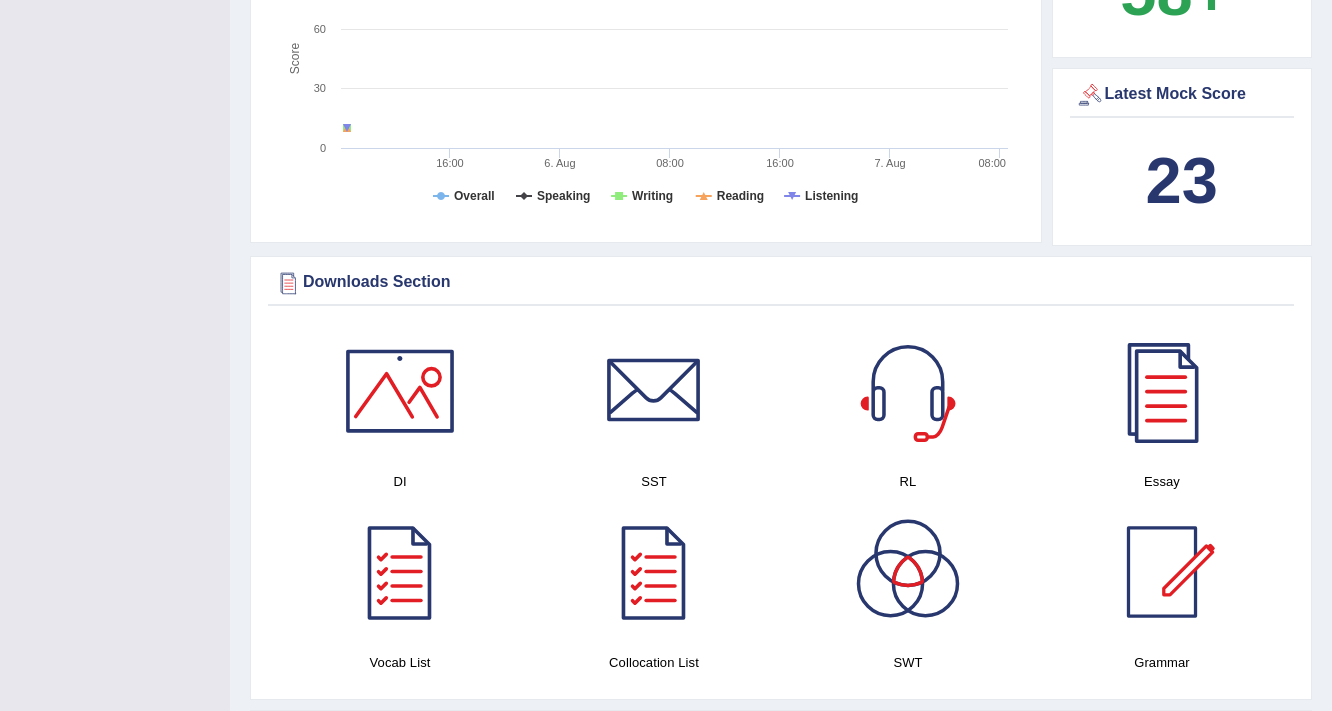 scroll, scrollTop: 355, scrollLeft: 0, axis: vertical 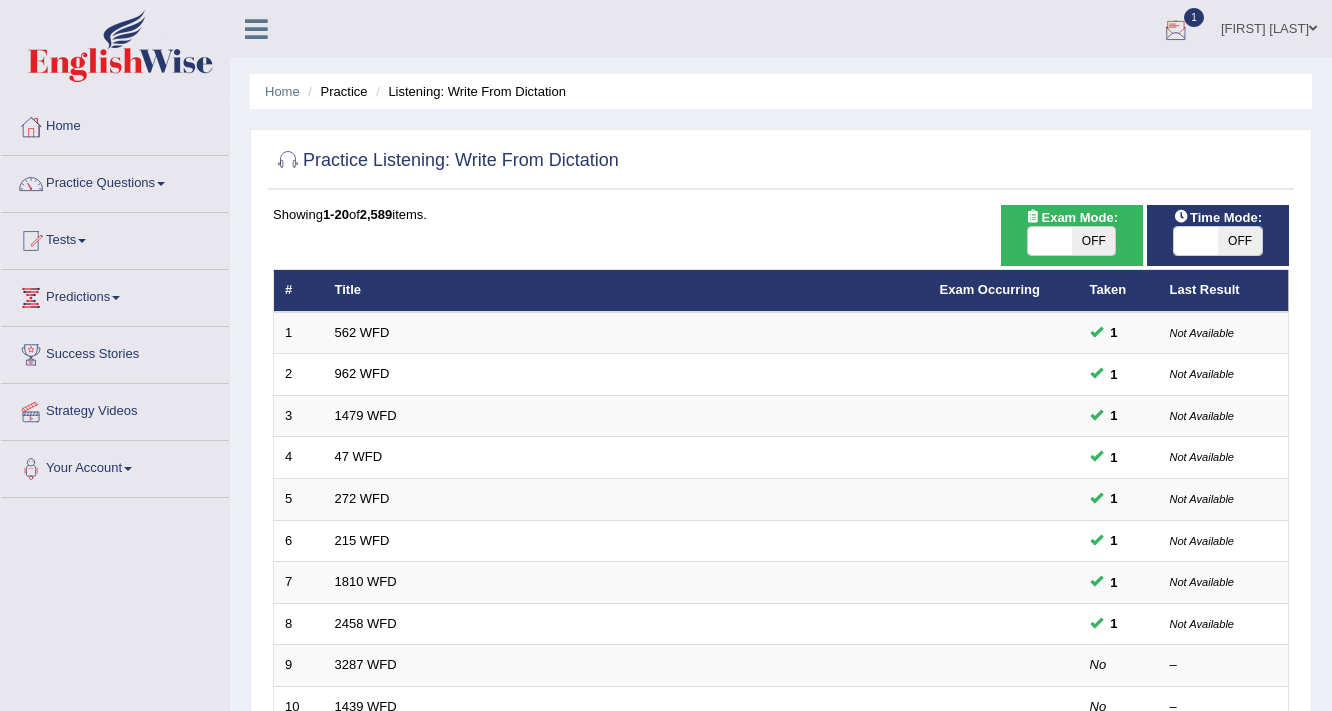 click at bounding box center [1176, 30] 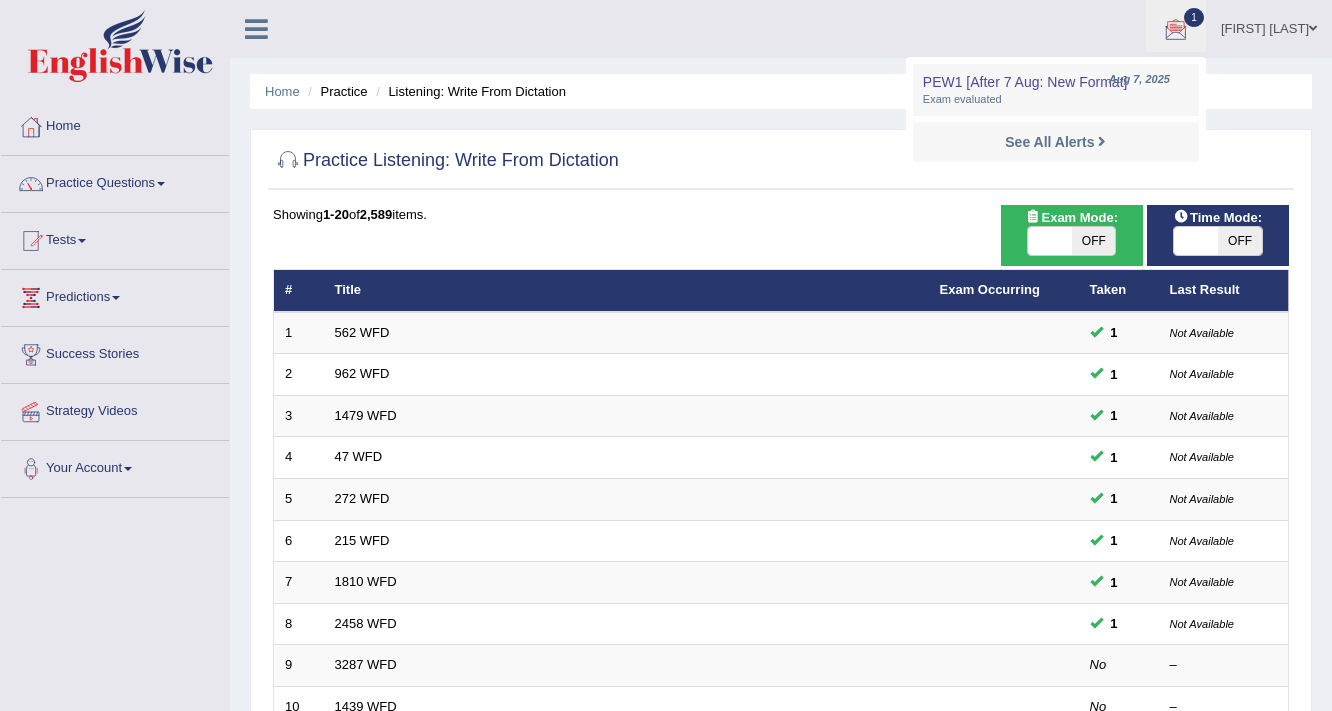 click on "Harshil barot
Toggle navigation
Username: 0434920069
Access Type: Online
Subscription: Diamond Package
Log out
1
PEW1 [After 7 Aug: New Format]" at bounding box center [946, 28] 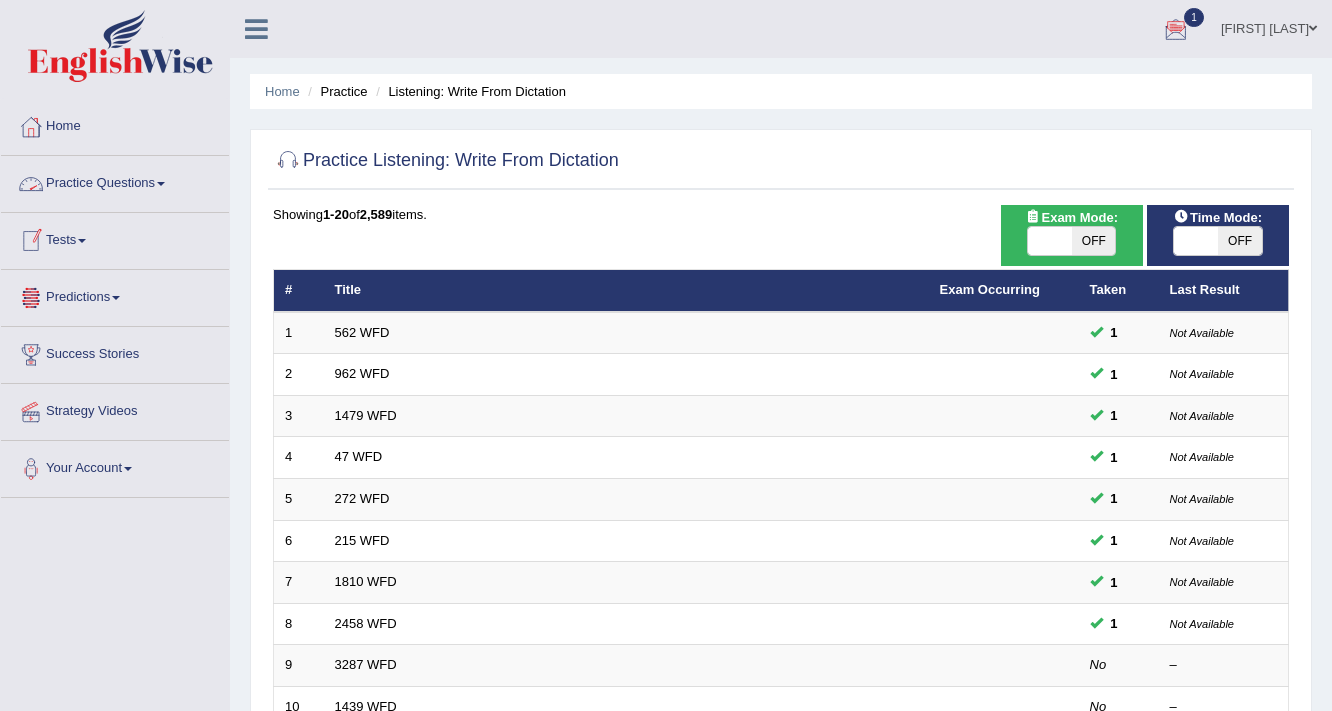 click on "Practice Questions" at bounding box center [115, 181] 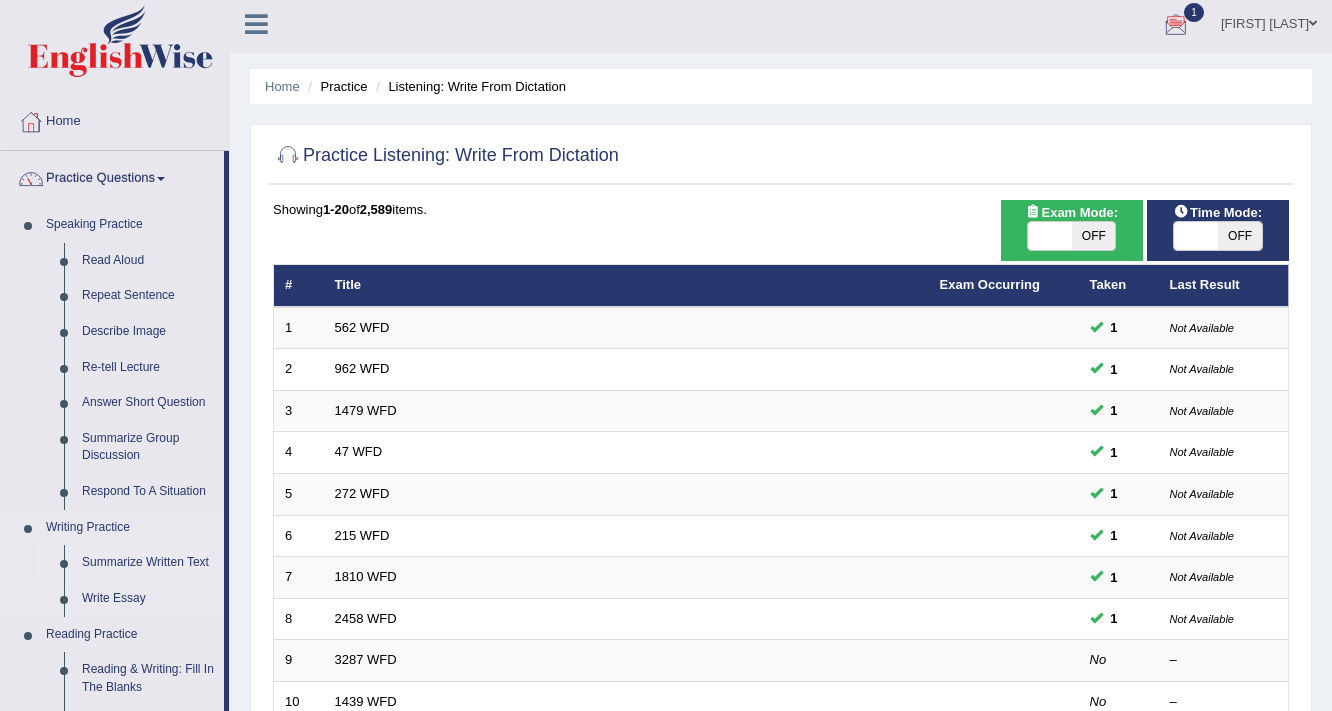 scroll, scrollTop: 0, scrollLeft: 0, axis: both 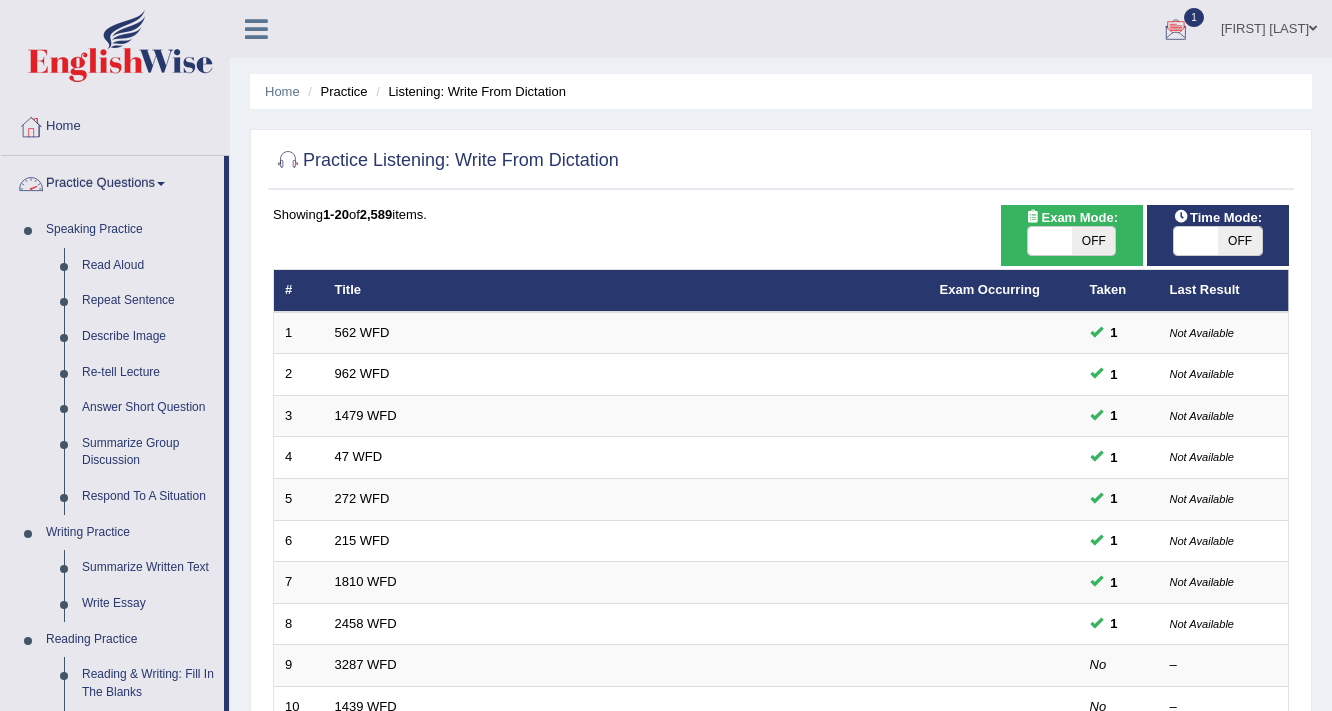 click on "Practice Questions" at bounding box center (112, 181) 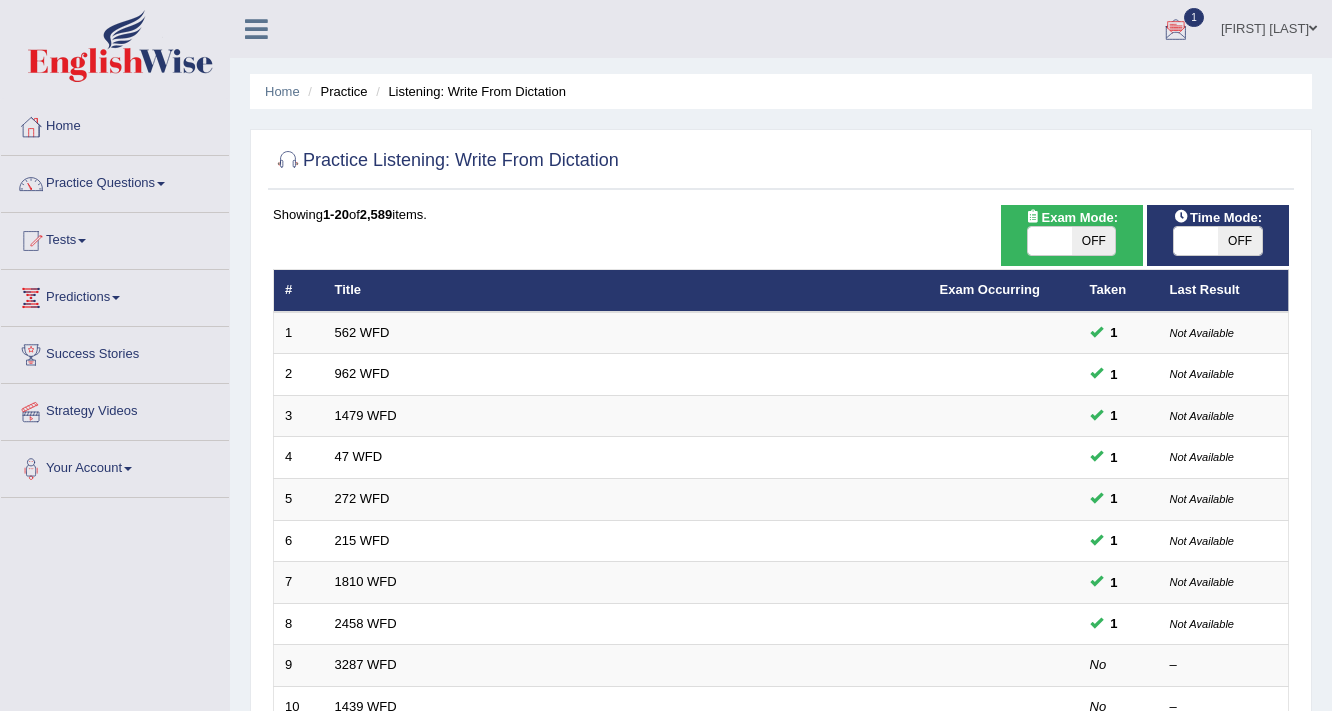 click on "Tests" at bounding box center (115, 238) 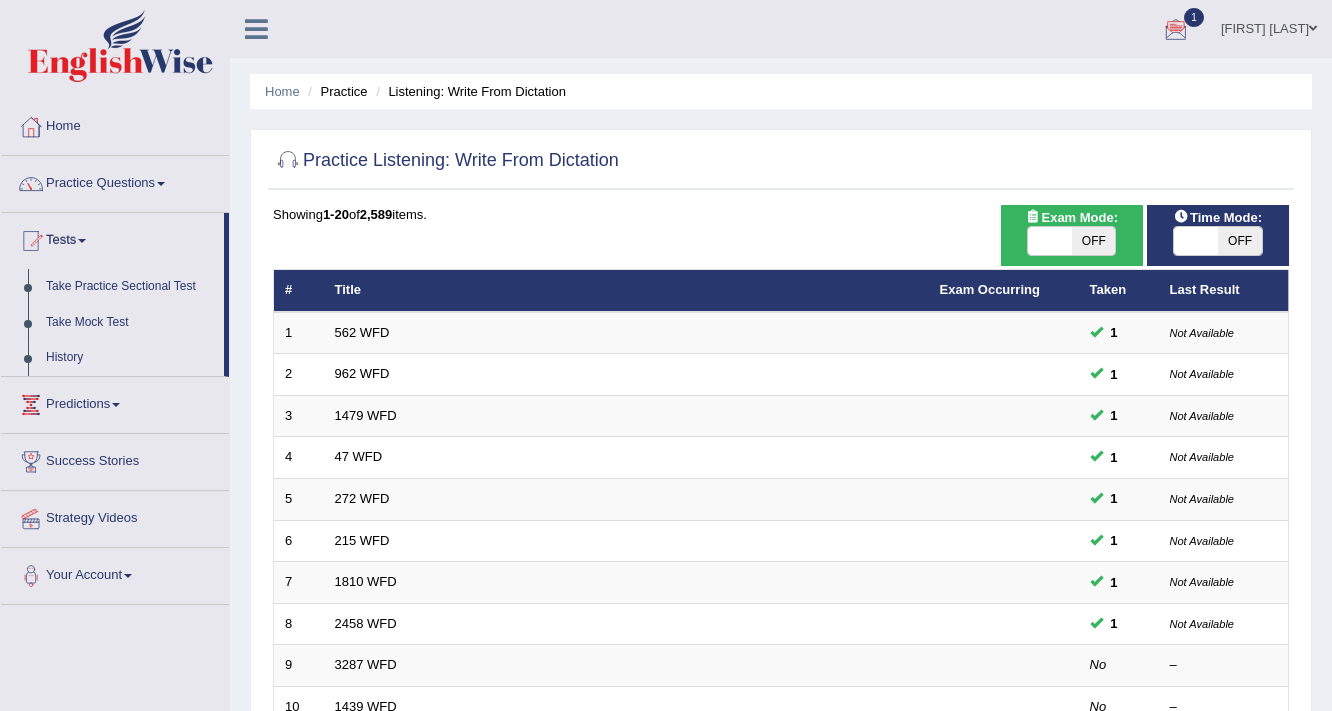 click on "History" at bounding box center (130, 358) 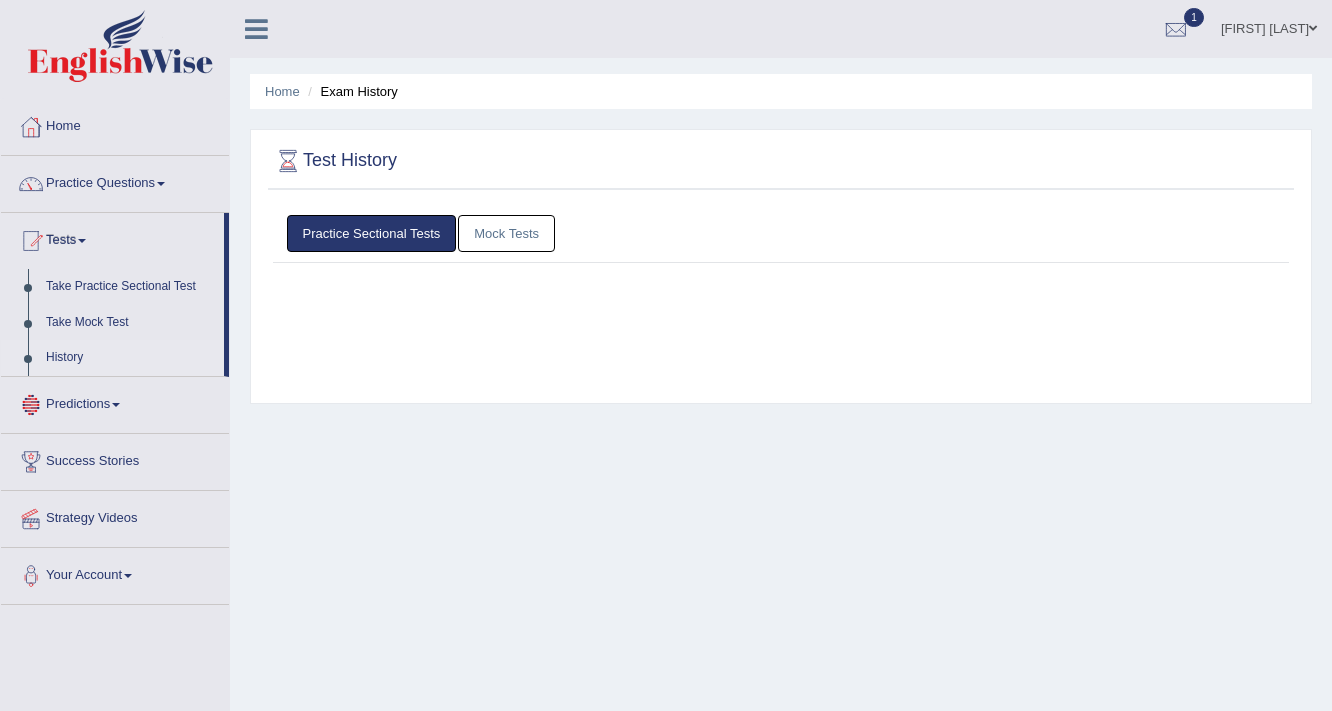 scroll, scrollTop: 0, scrollLeft: 0, axis: both 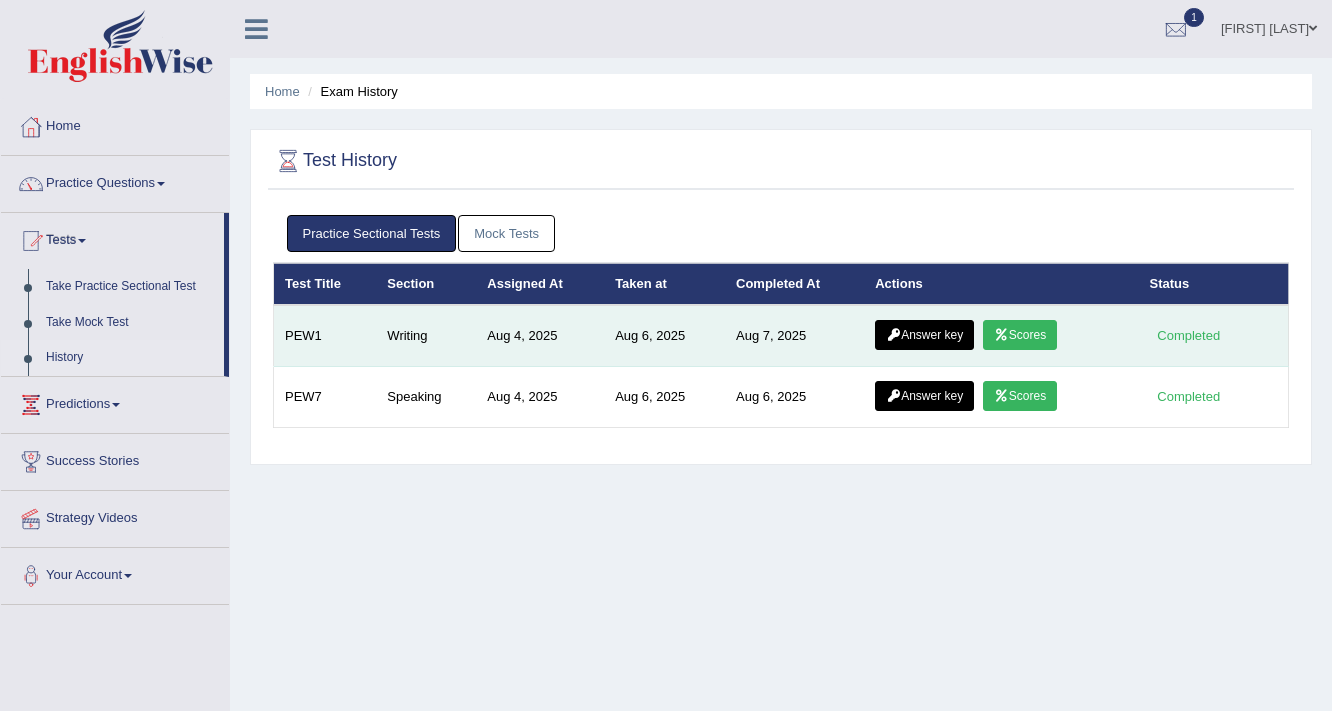 click on "Scores" at bounding box center [1020, 335] 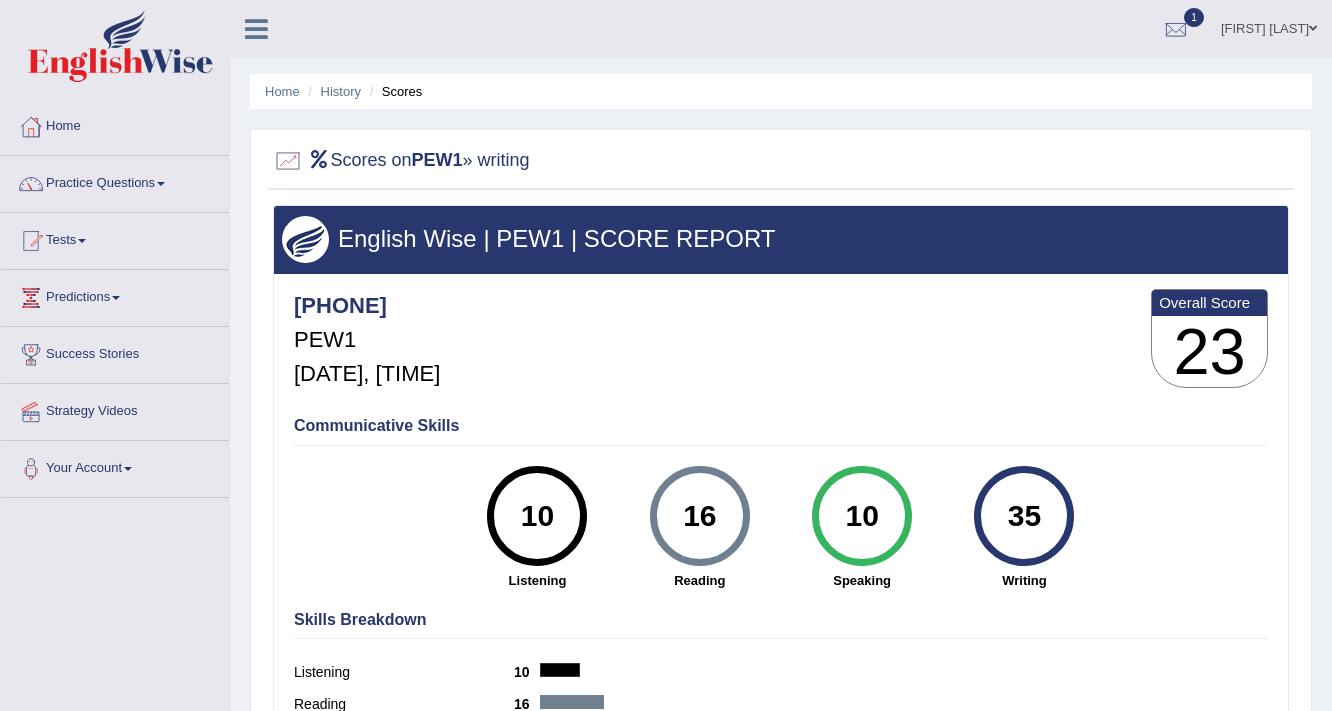 scroll, scrollTop: 0, scrollLeft: 0, axis: both 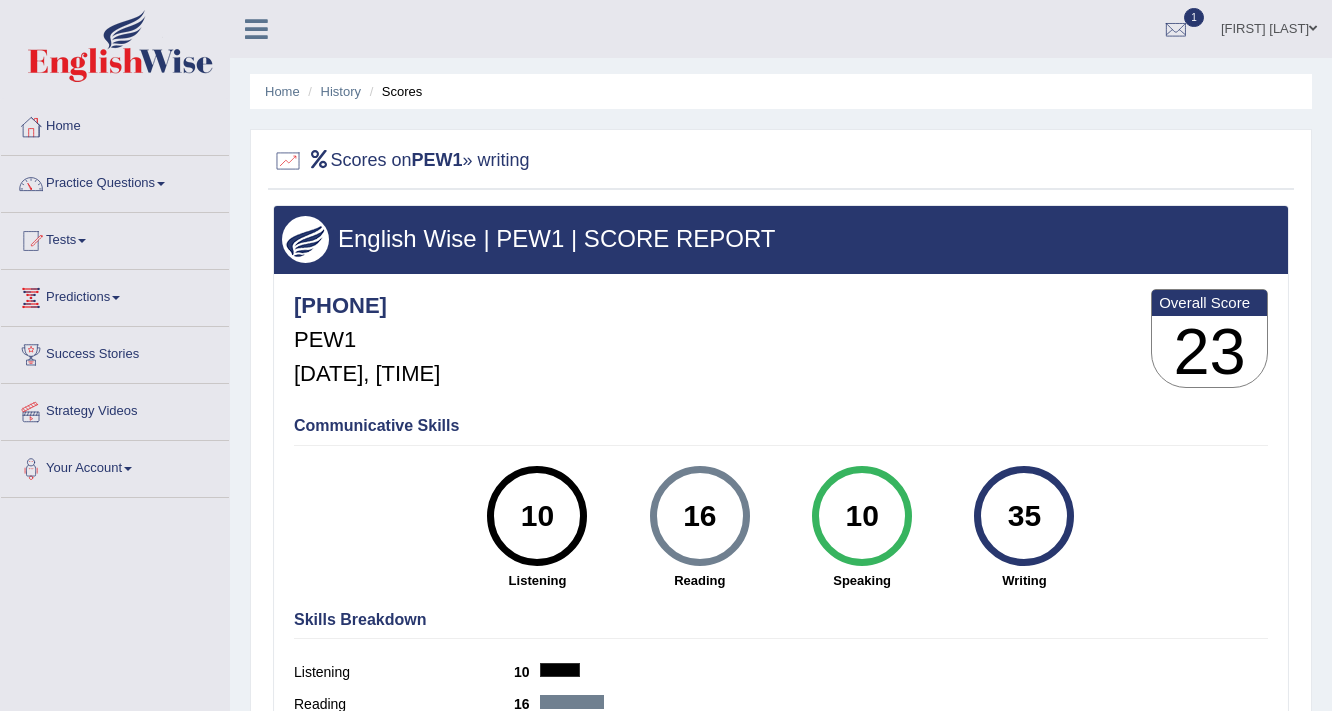 click on "Home" at bounding box center [115, 124] 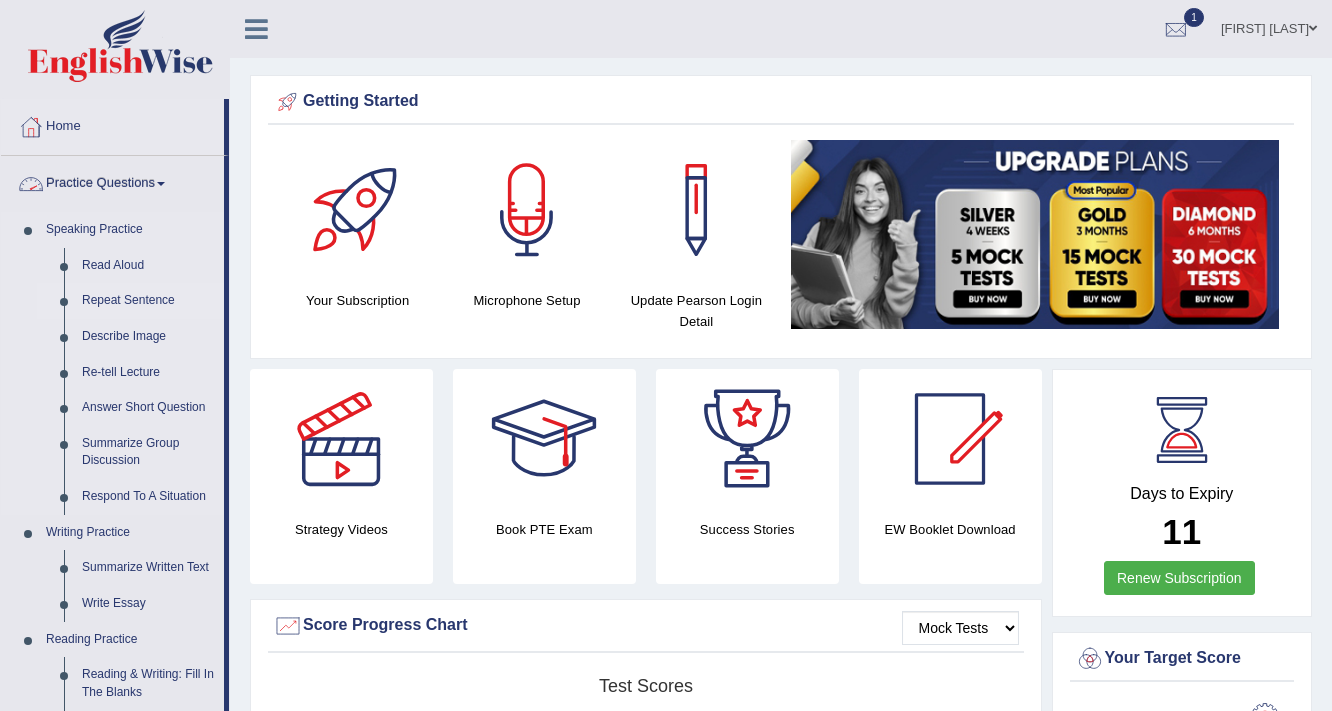 scroll, scrollTop: 0, scrollLeft: 0, axis: both 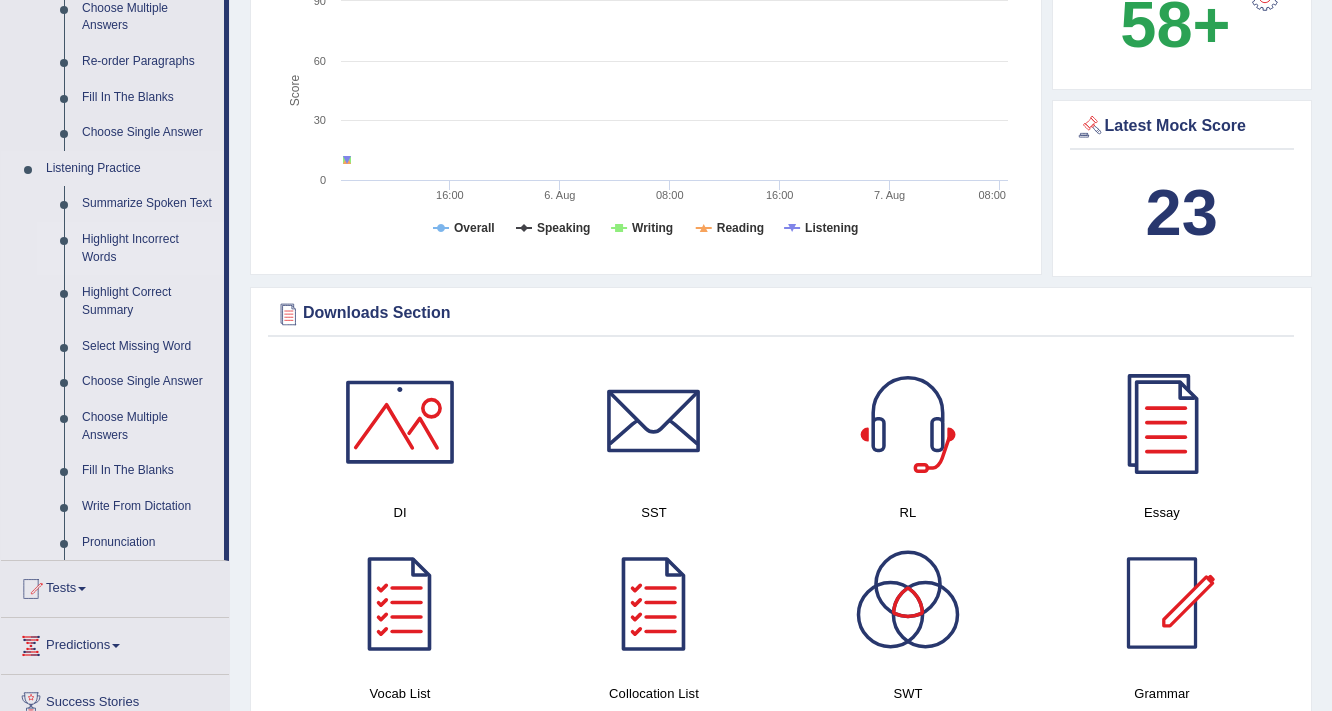 click on "Highlight Incorrect Words" at bounding box center (148, 248) 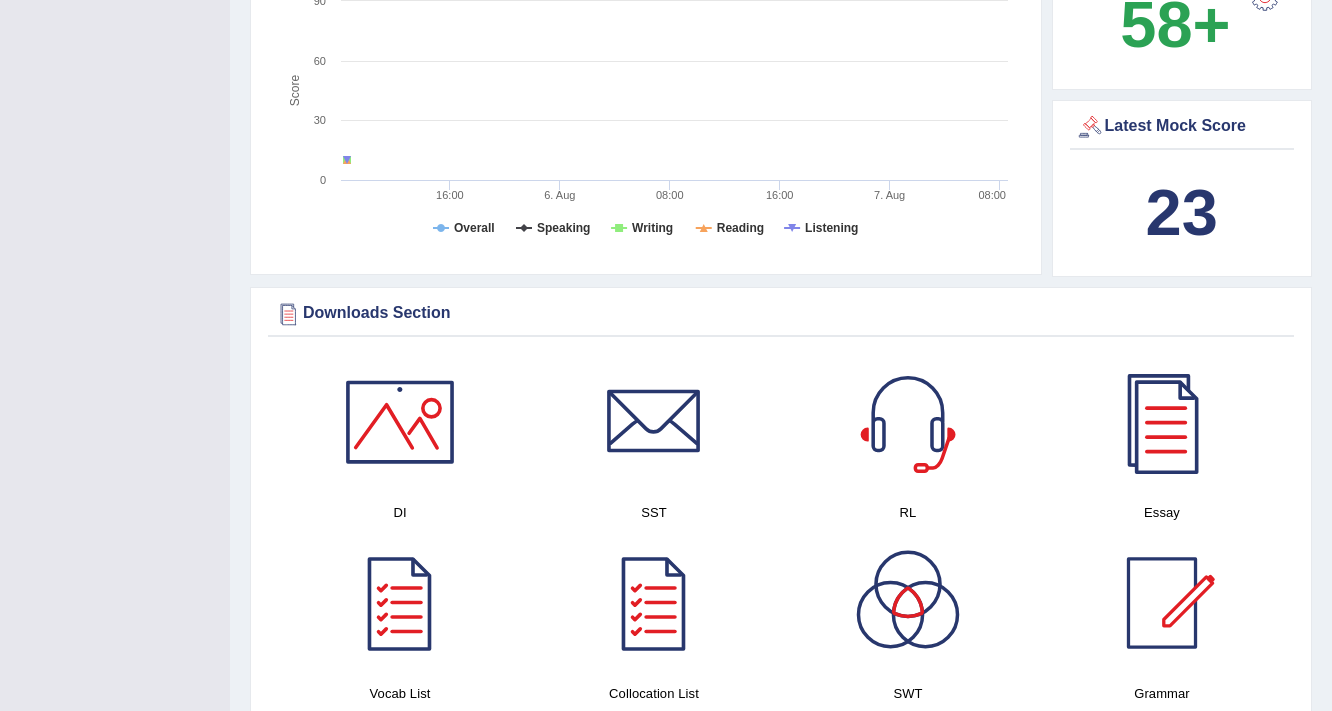 scroll, scrollTop: 251, scrollLeft: 0, axis: vertical 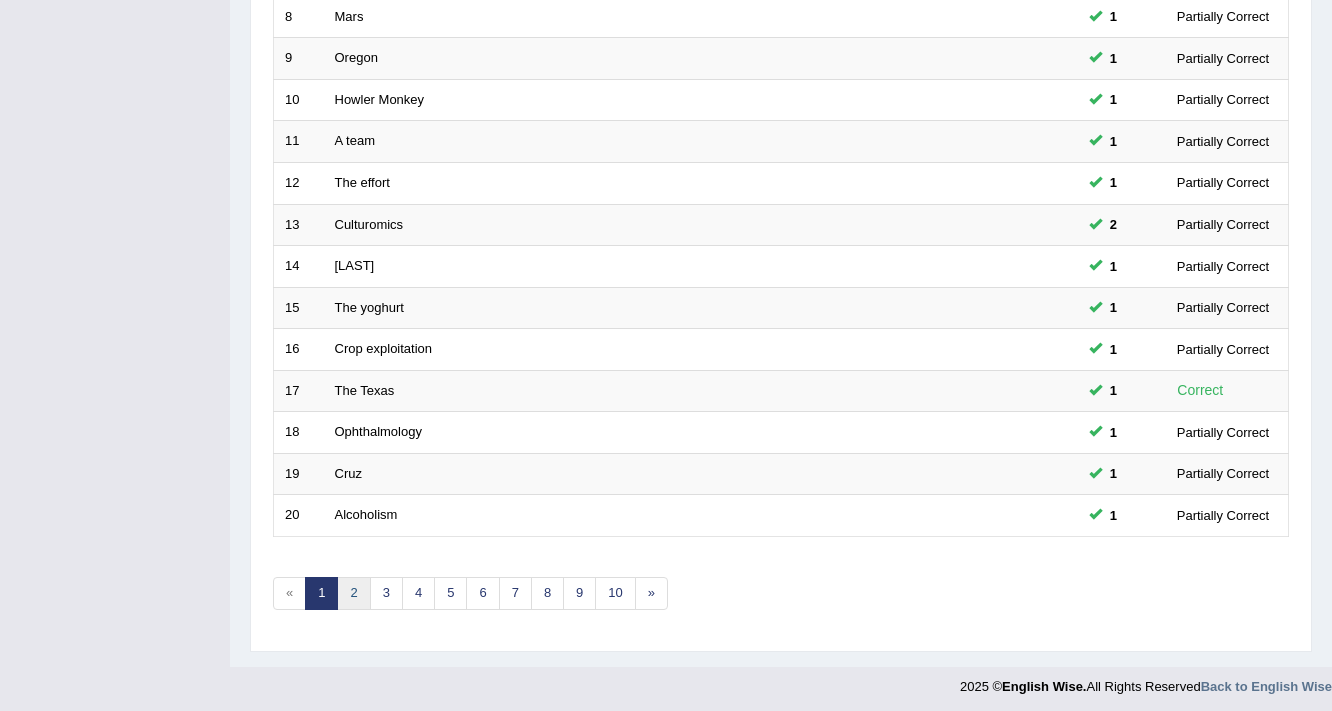 click on "2" at bounding box center (353, 593) 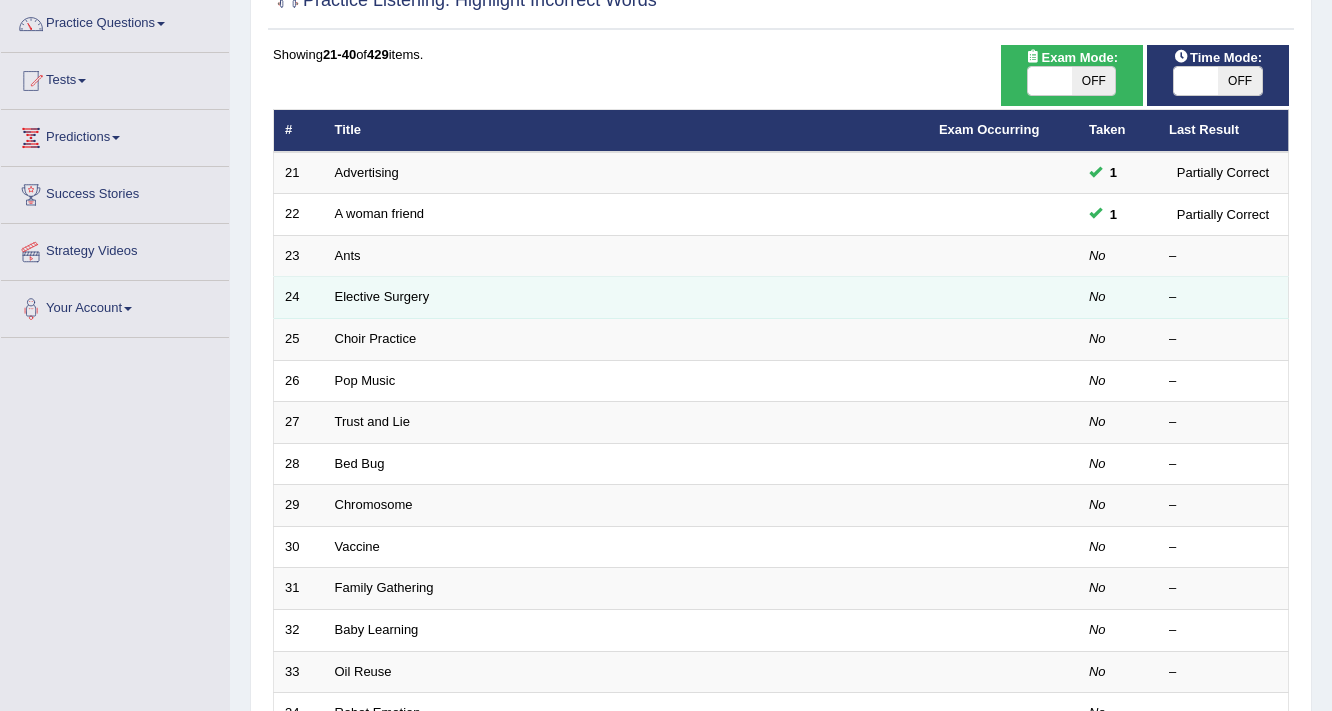 scroll, scrollTop: 160, scrollLeft: 0, axis: vertical 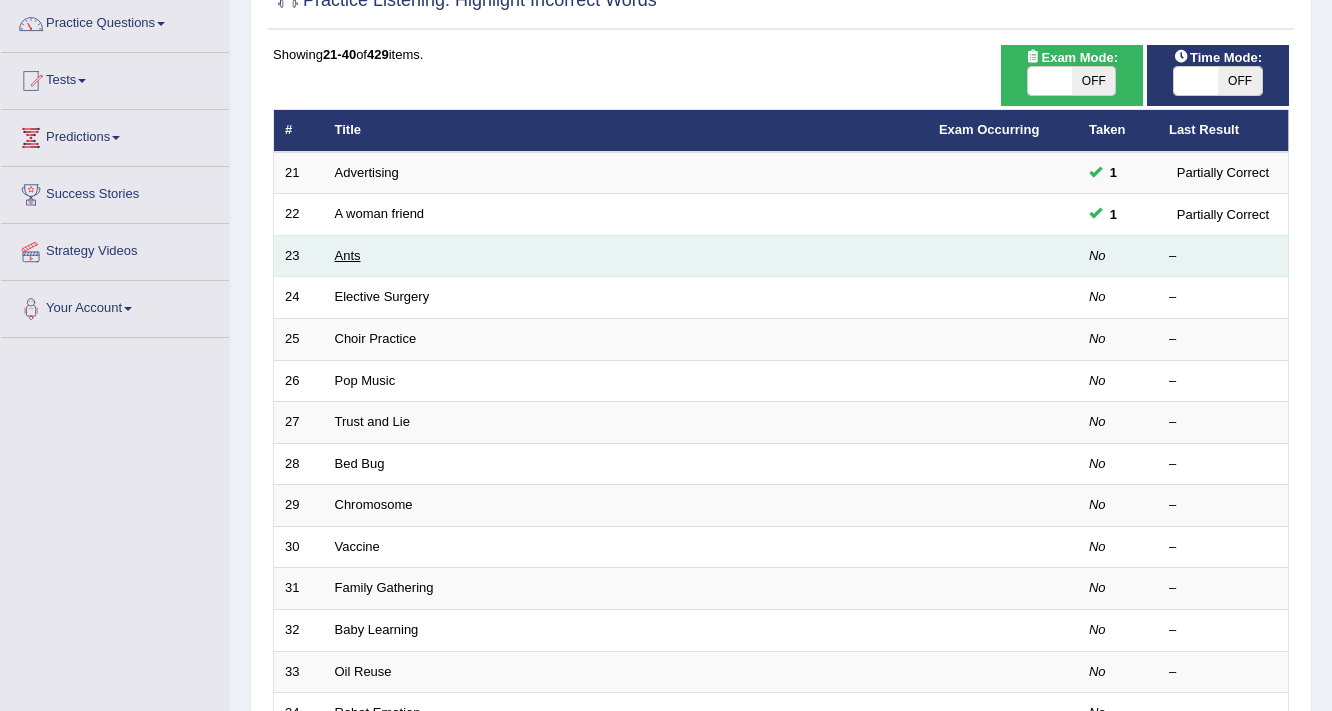 click on "Ants" at bounding box center [348, 255] 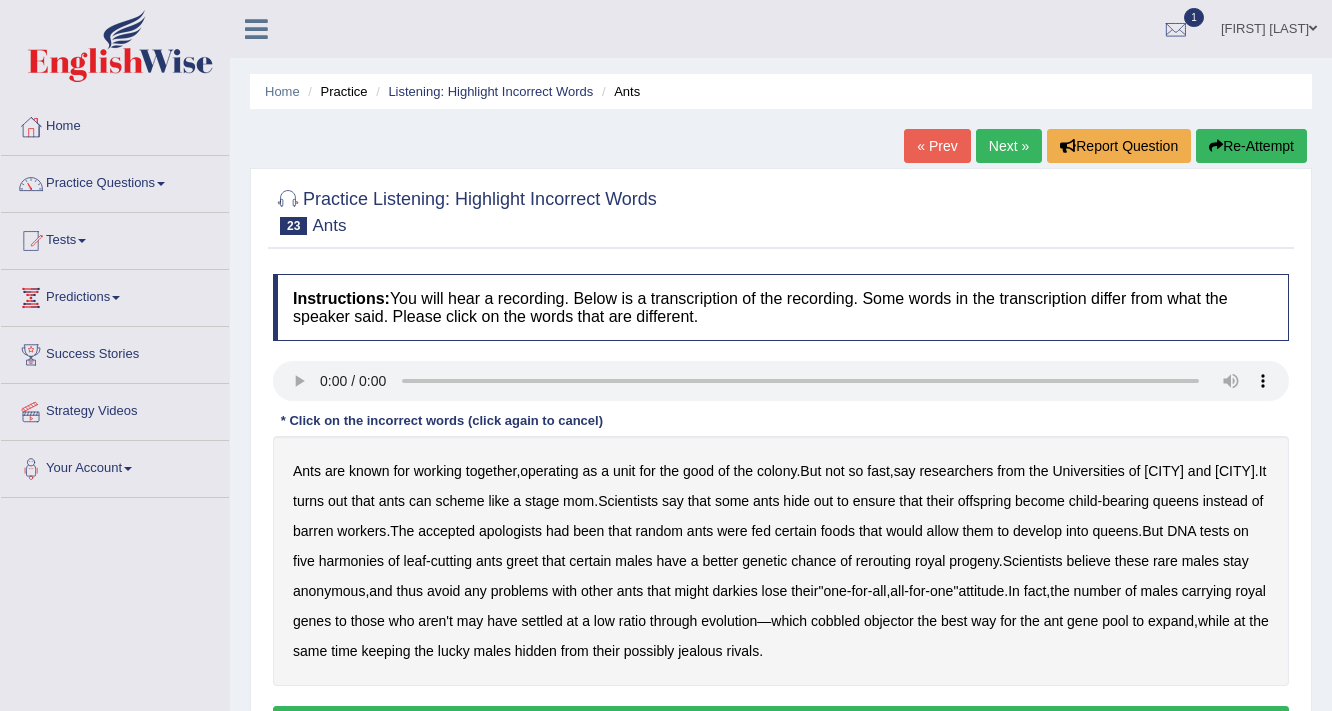scroll, scrollTop: 0, scrollLeft: 0, axis: both 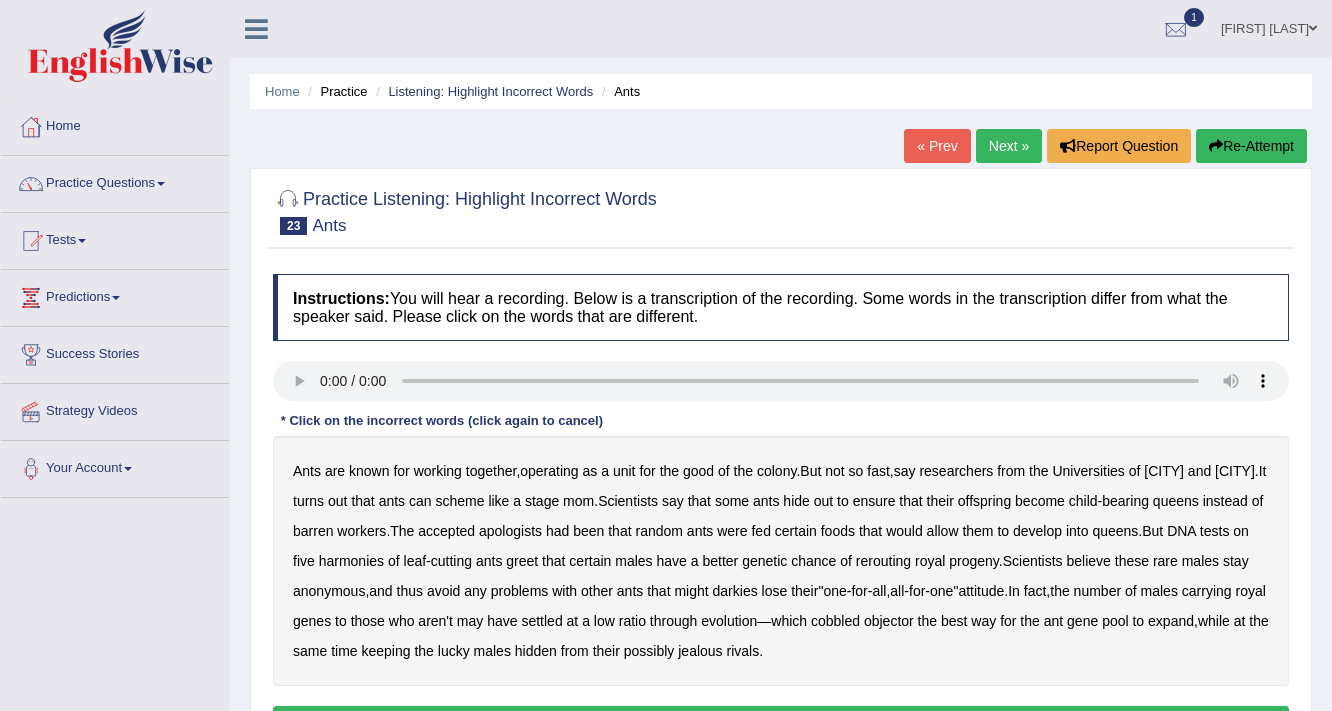click on "apologists" at bounding box center (510, 531) 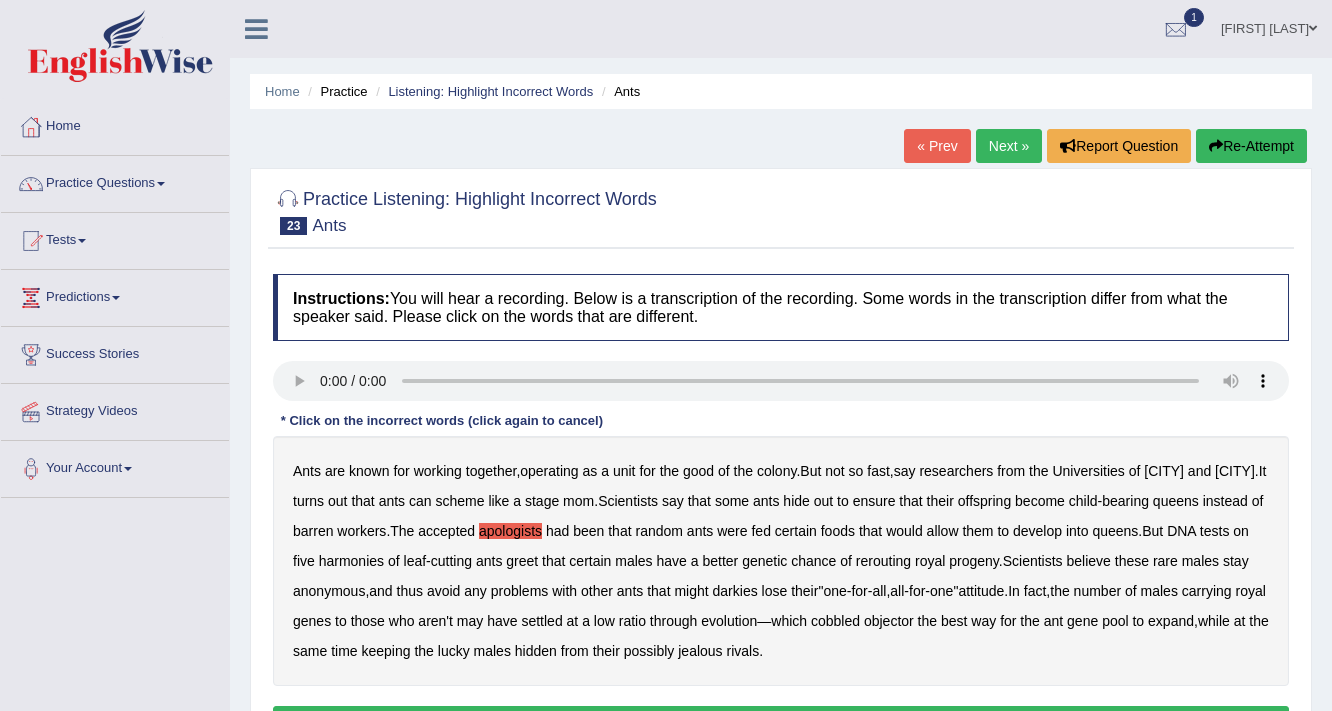 click on "harmonies" at bounding box center (351, 561) 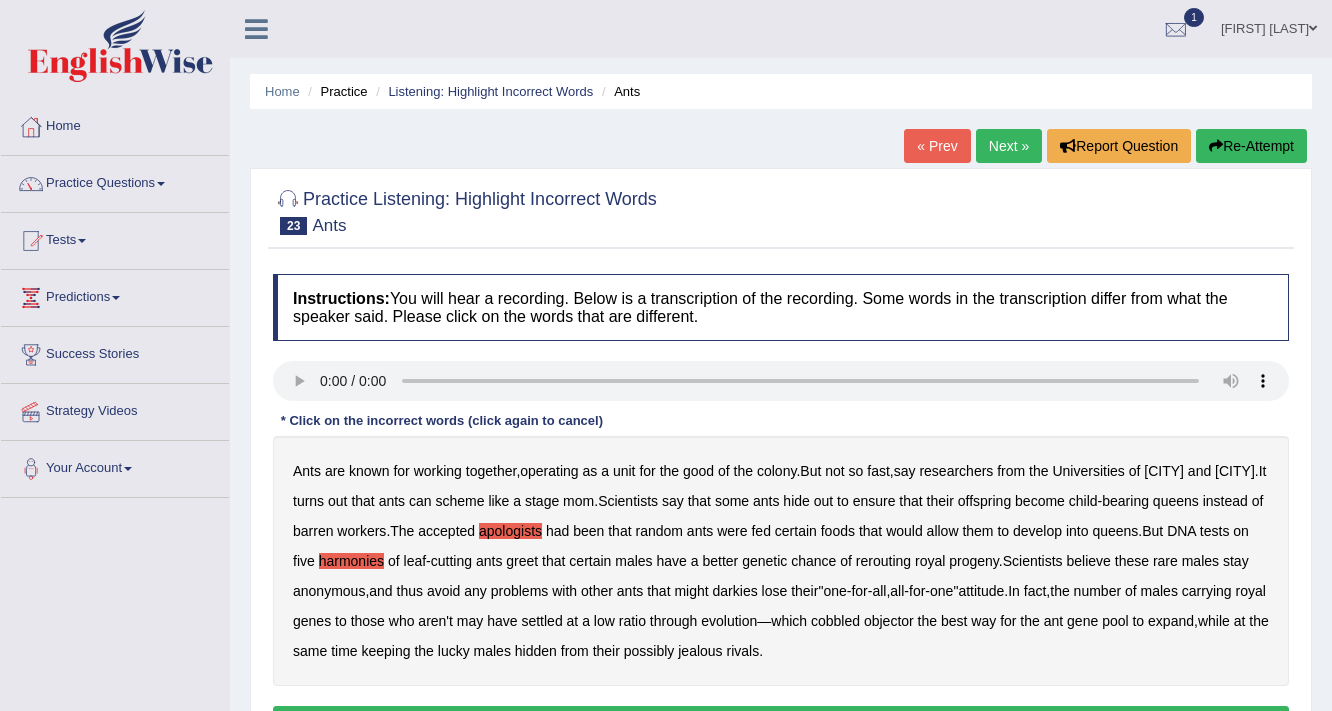 click on "Ants   are   known   for   working   together ,  operating   as   a   unit   for   the   good   of   the   colony .  But   not   so   fast ,  say   researchers   from   the   Universities   of   Leeds   and   Copenhagen .  It   turns   out   that   ants   can   scheme   like   a   stage   mom .  Scientists   say   that   some   ants   hide   out   to   ensure   that   their   offspring   become   child - bearing   queens   instead   of   barren   workers .  The   accepted   apologists   had   been   that   random   ants   were   fed   certain   foods   that   would   allow   them   to   develop   into   queens .  But   DNA   tests   on   five   harmonies   of   leaf - cutting   ants   greet   that   certain   males   have   a   better   genetic   chance   of   rerouting   royal   progeny .  Scientists   believe   these   rare   males   stay   anonymous ,  and   thus   avoid   any   problems   with   other   ants   that   might   darkies   lose   their  " one - for - all ,  all - for - one "  attitude .  In" at bounding box center [781, 561] 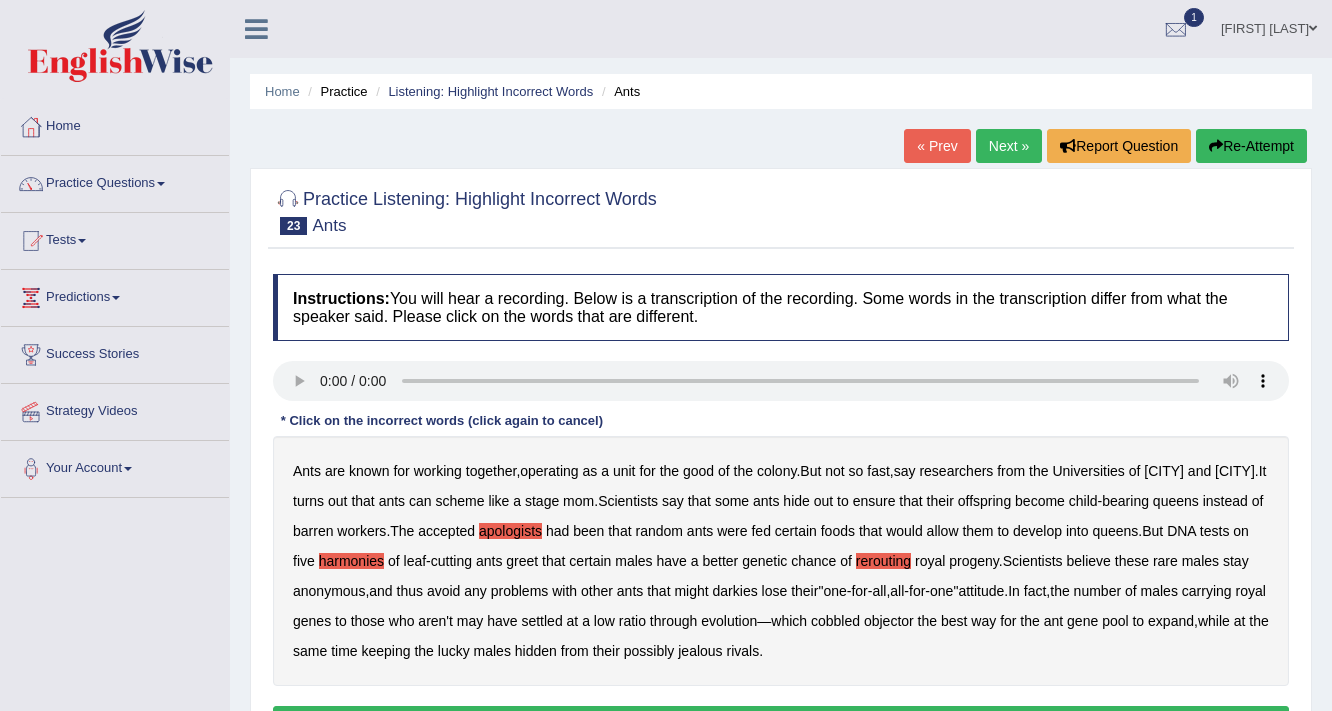 click on "darkies" at bounding box center (735, 591) 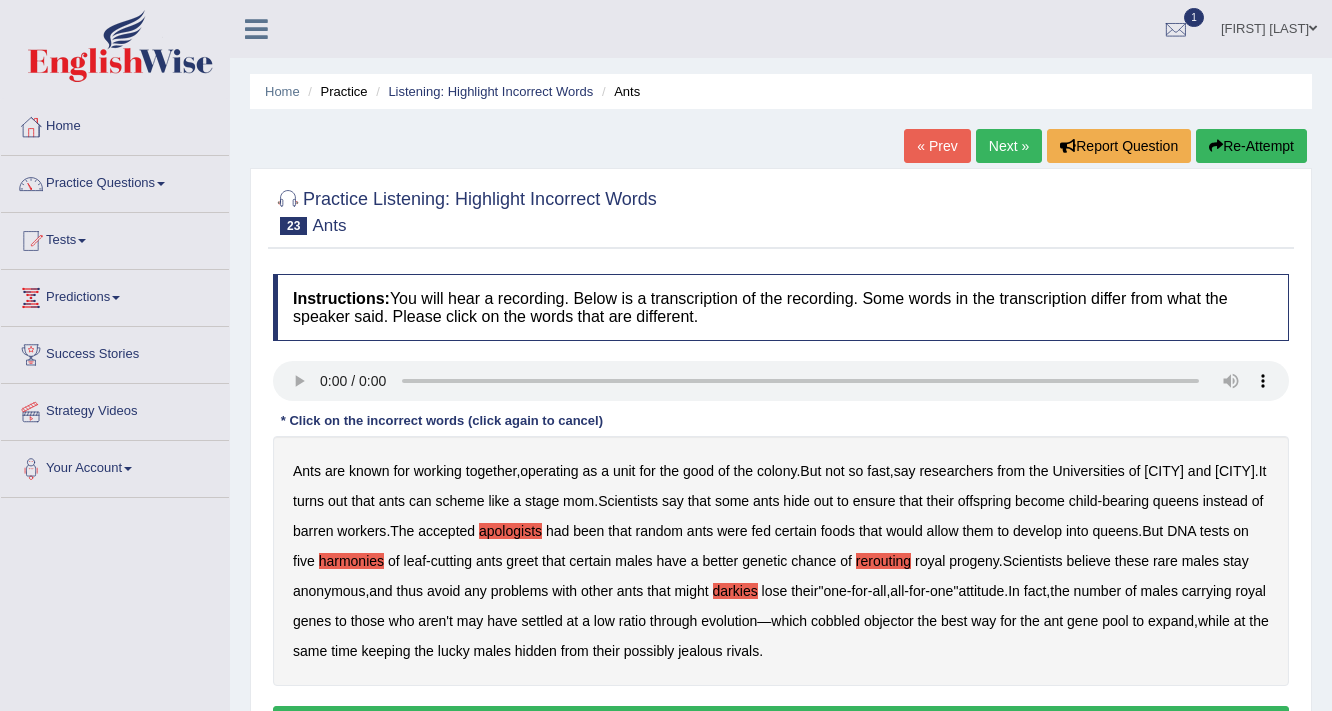 click on "objector" at bounding box center (889, 621) 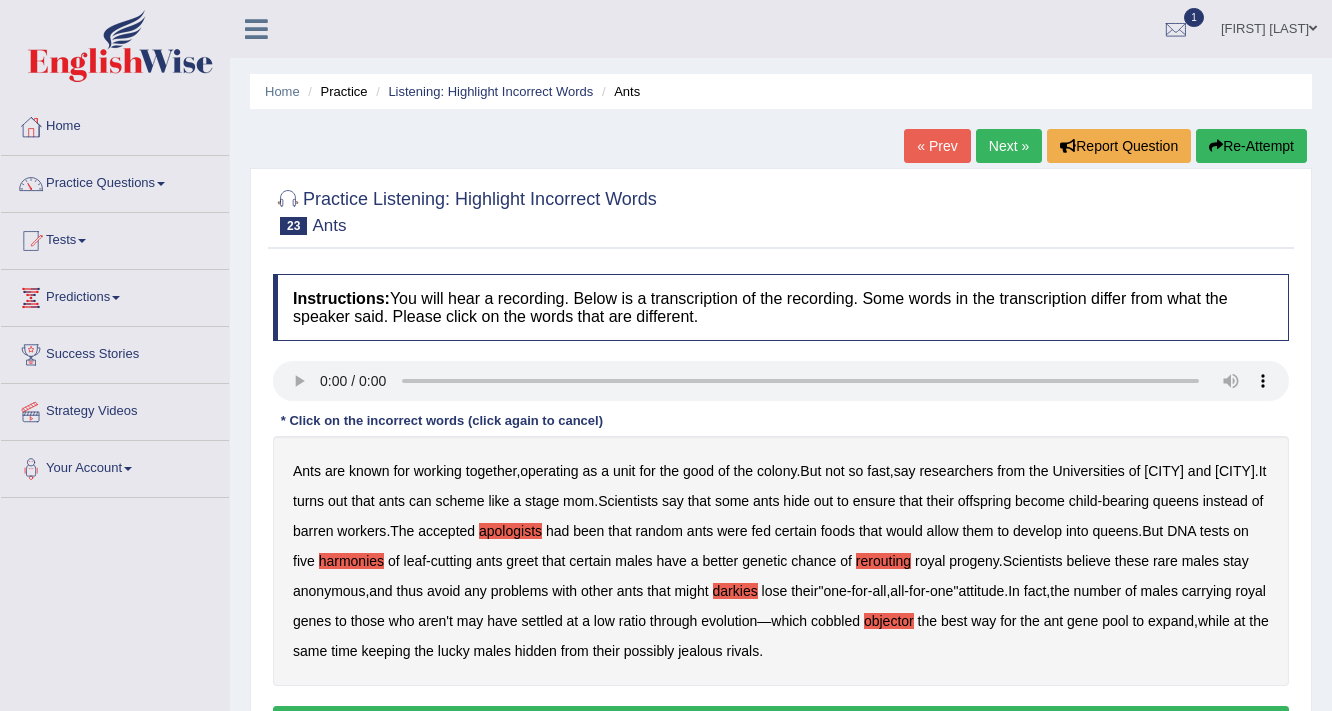 click on "hidden" at bounding box center (536, 651) 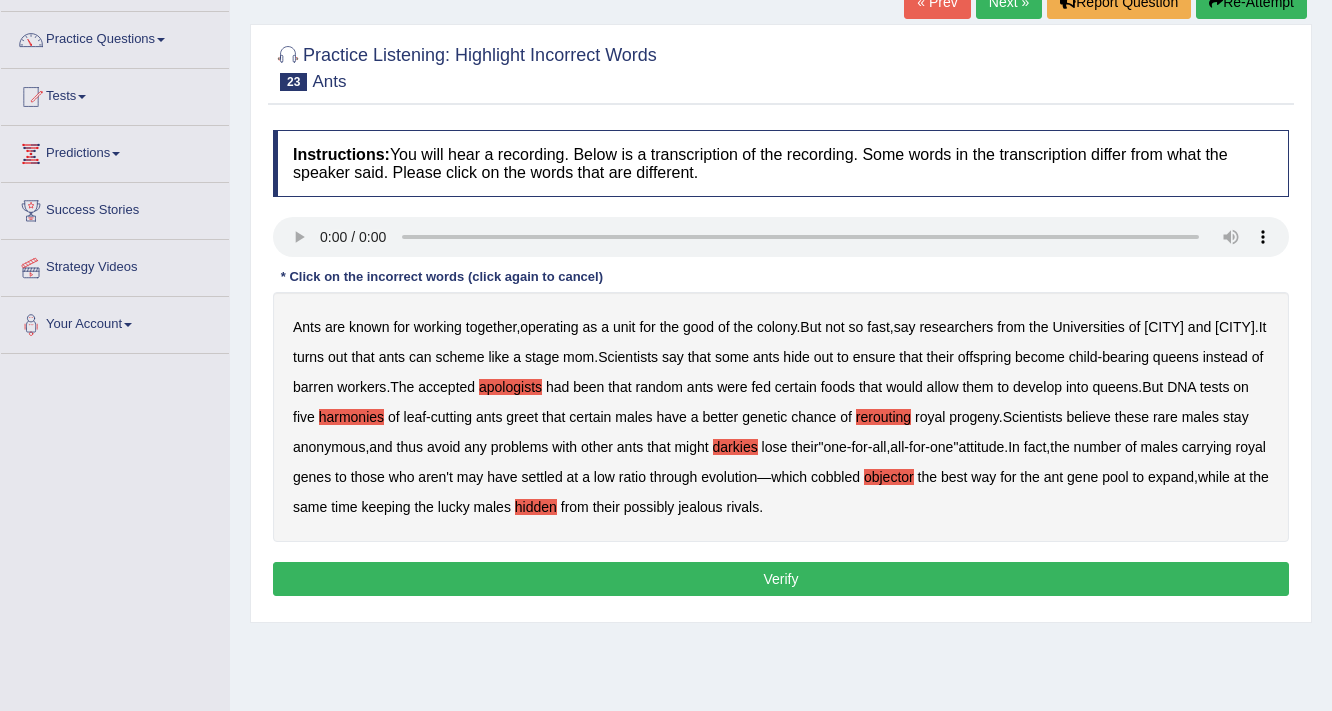 scroll, scrollTop: 160, scrollLeft: 0, axis: vertical 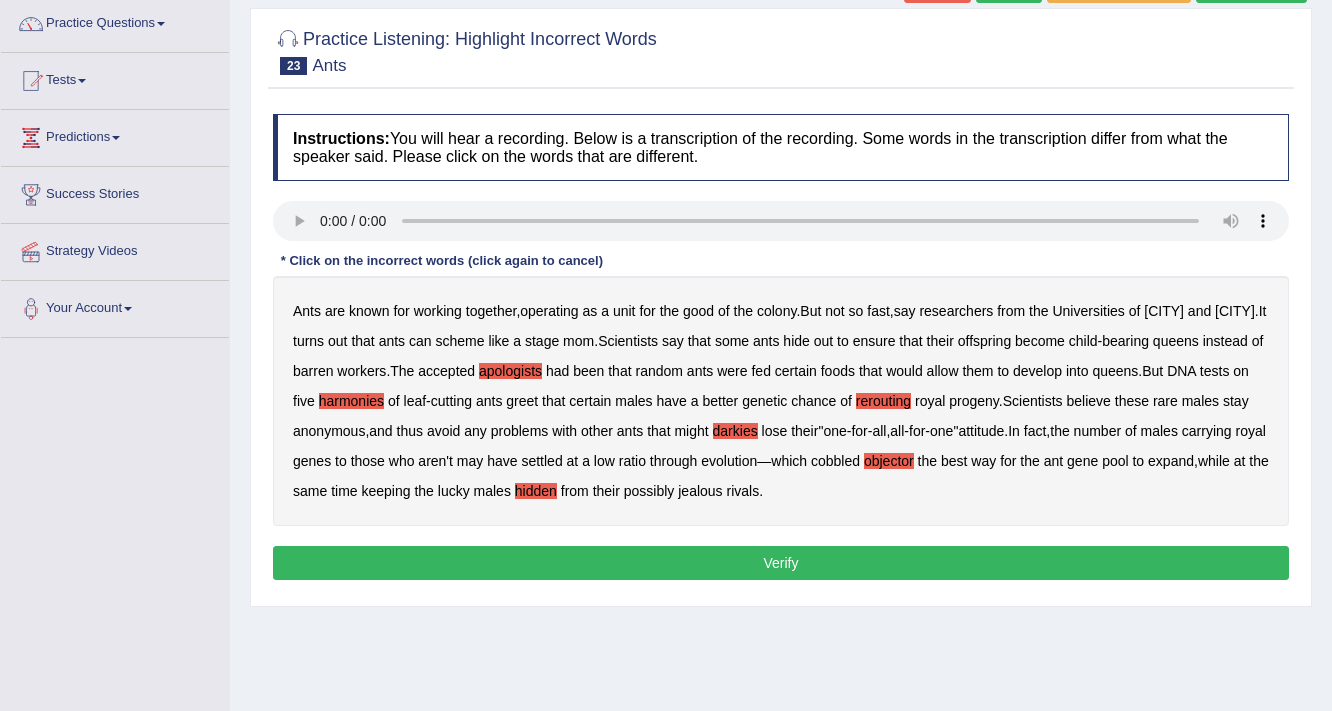 click on "Verify" at bounding box center (781, 563) 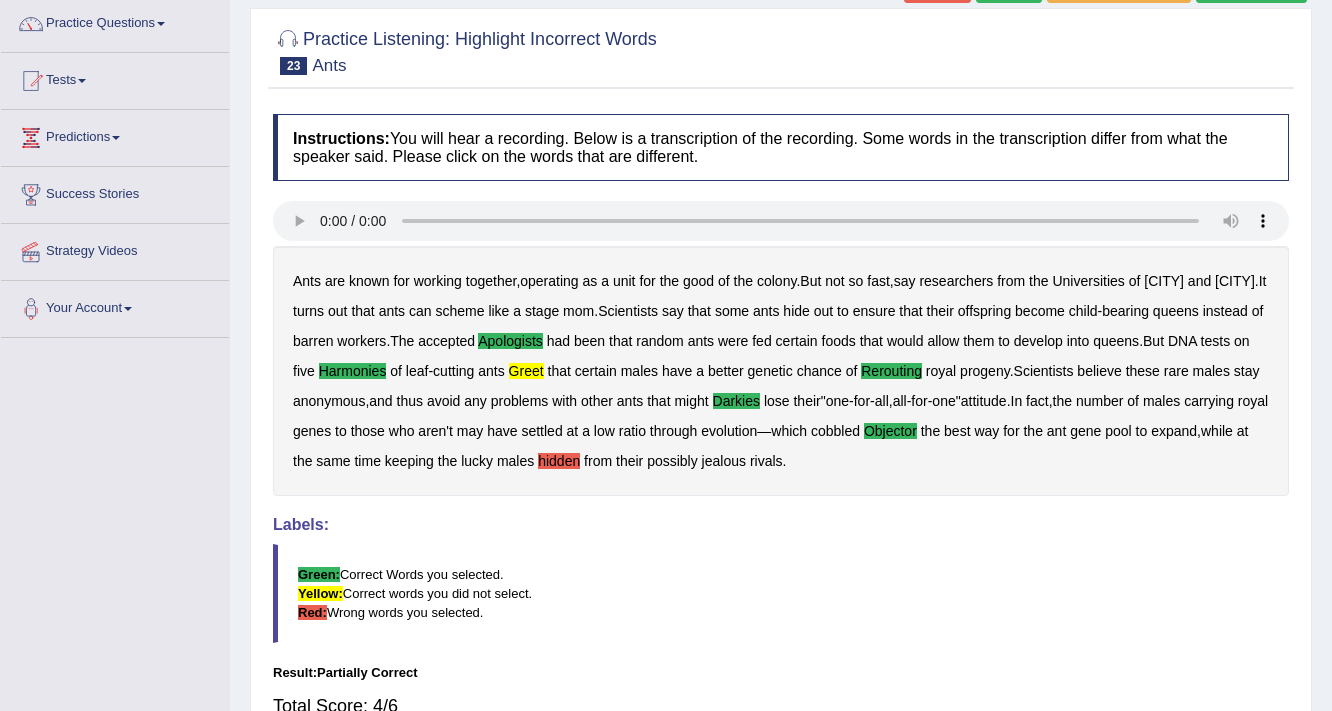 click on "hidden" at bounding box center [559, 461] 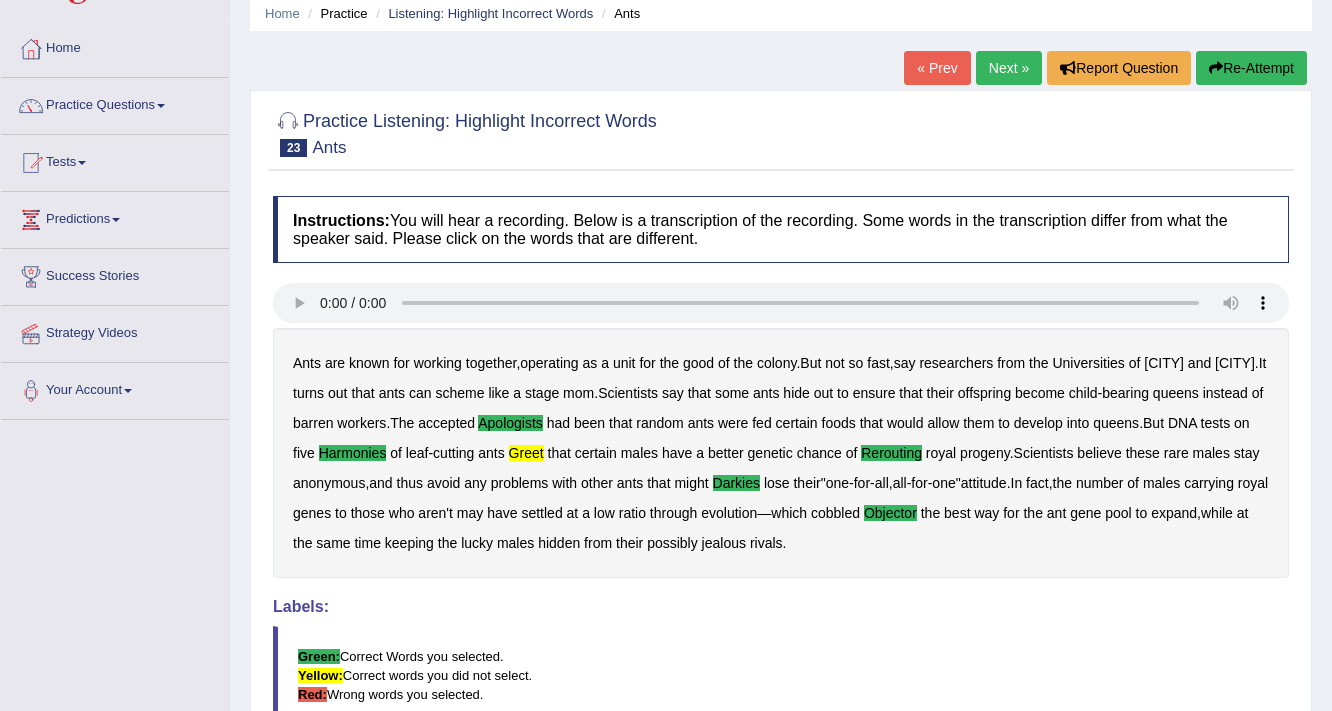 scroll, scrollTop: 0, scrollLeft: 0, axis: both 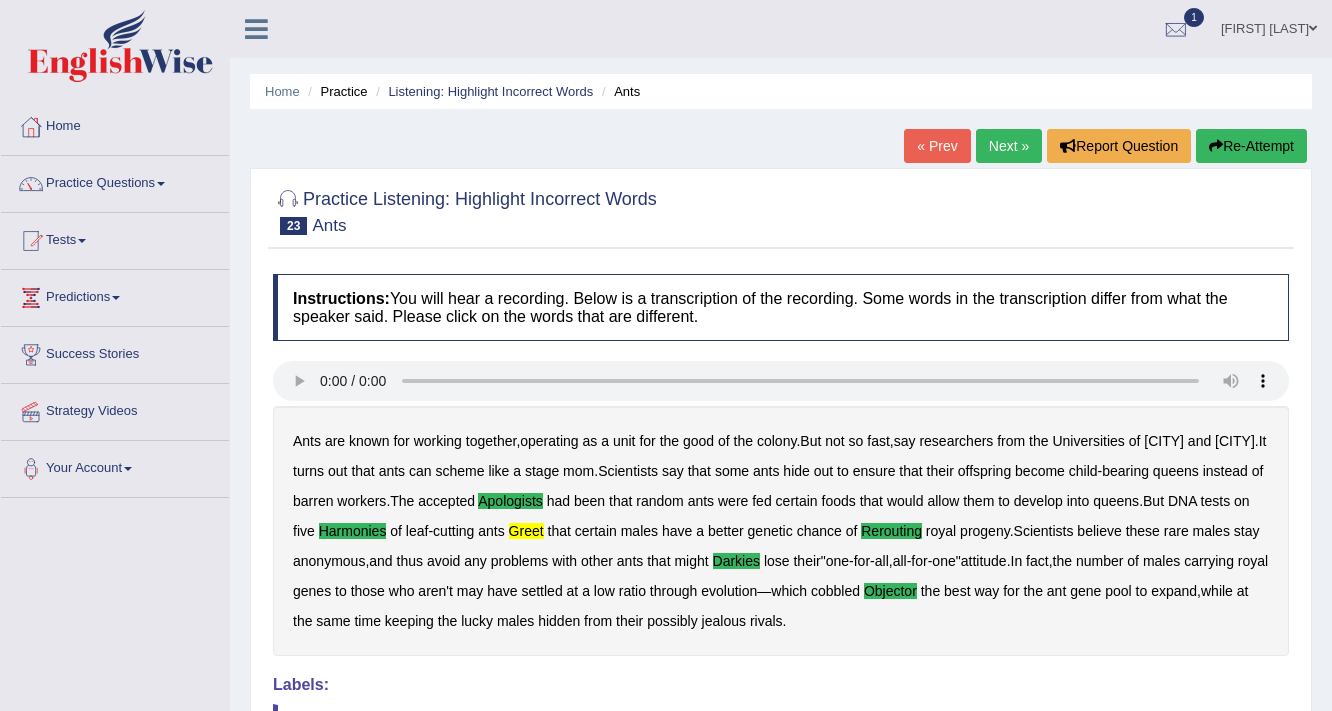 click on "Next »" at bounding box center (1009, 146) 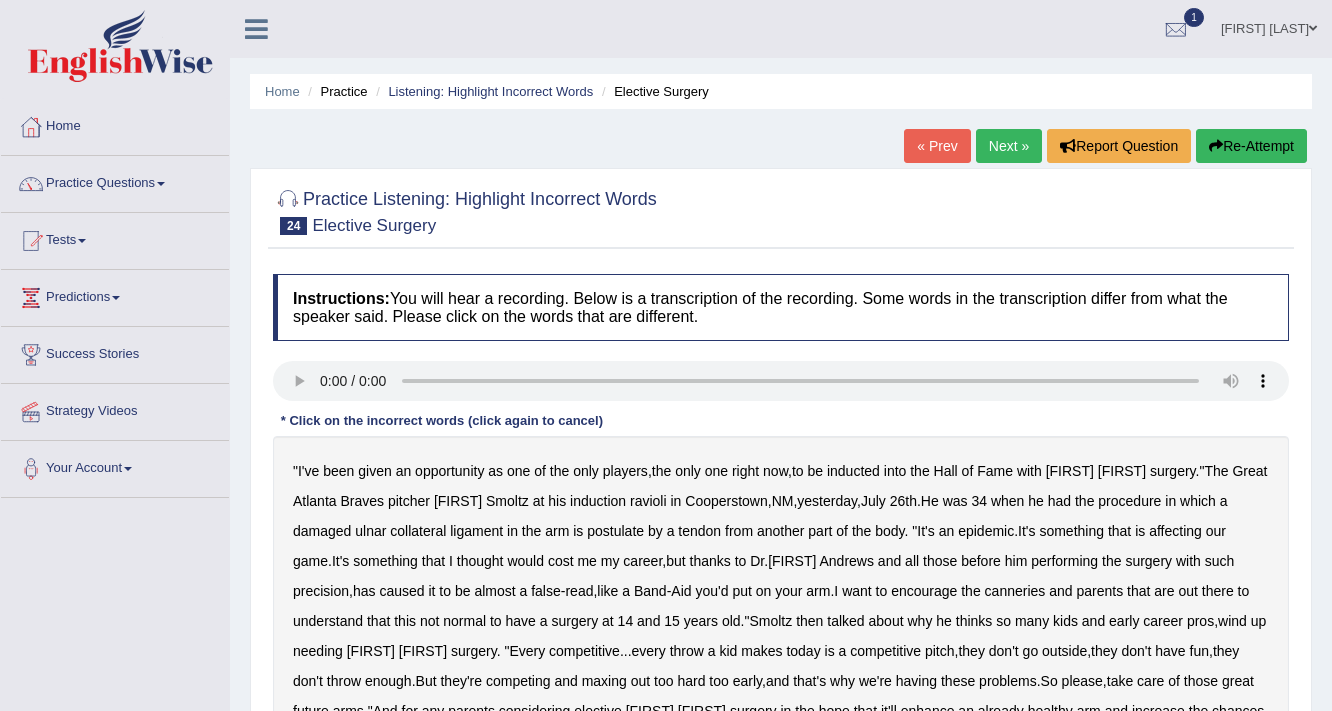 scroll, scrollTop: 0, scrollLeft: 0, axis: both 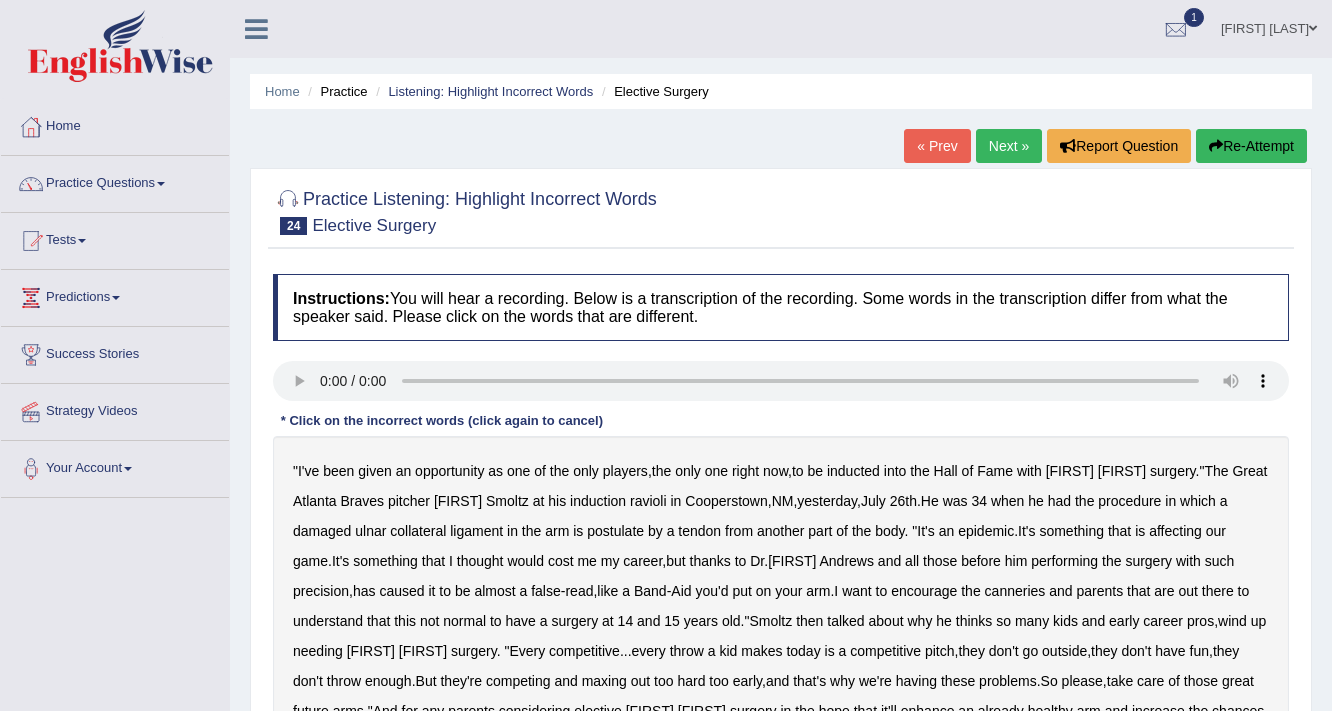 click on "ravioli" at bounding box center [648, 501] 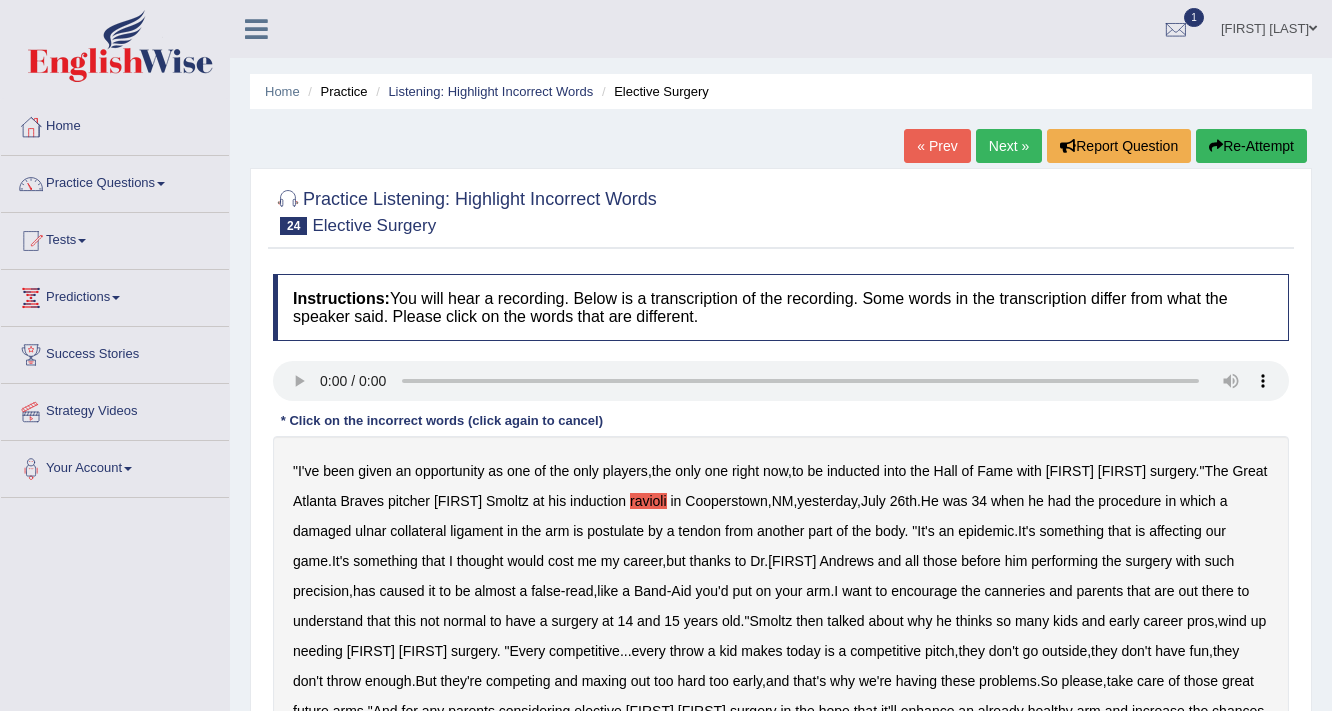 click on "postulate" at bounding box center [615, 531] 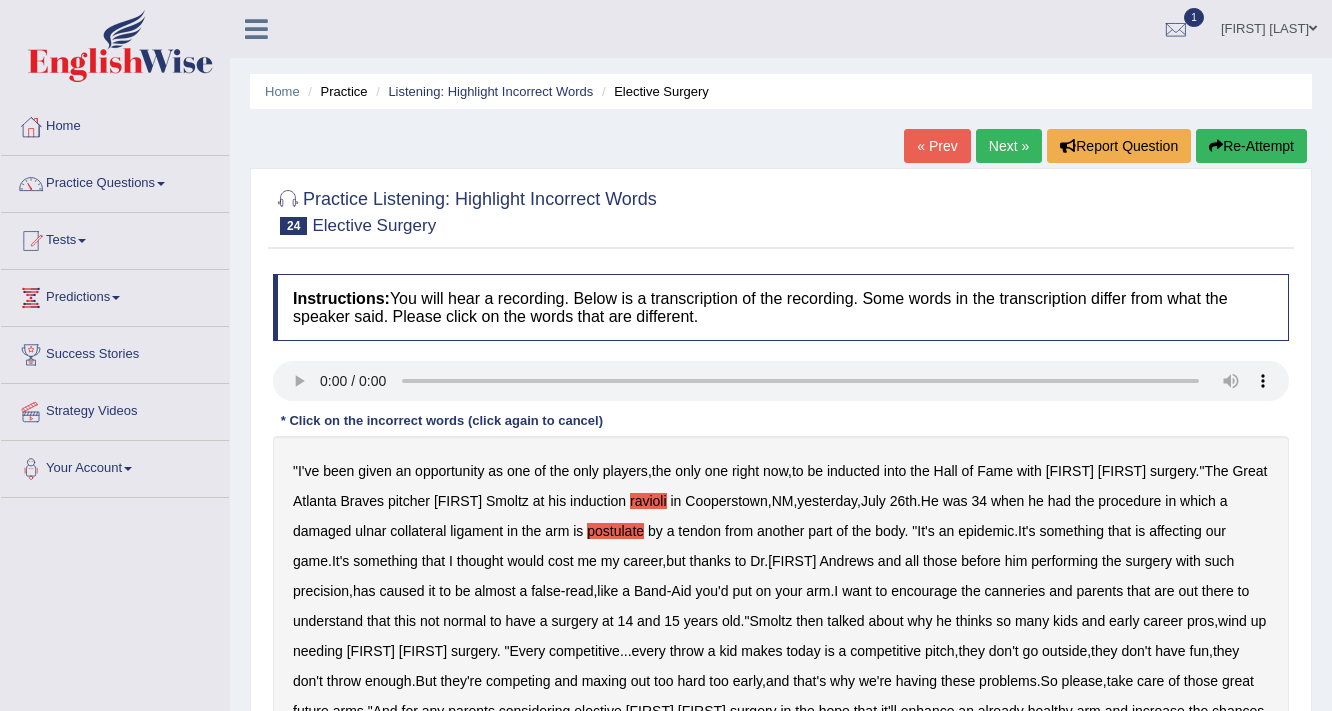 click on "canneries" at bounding box center (1015, 591) 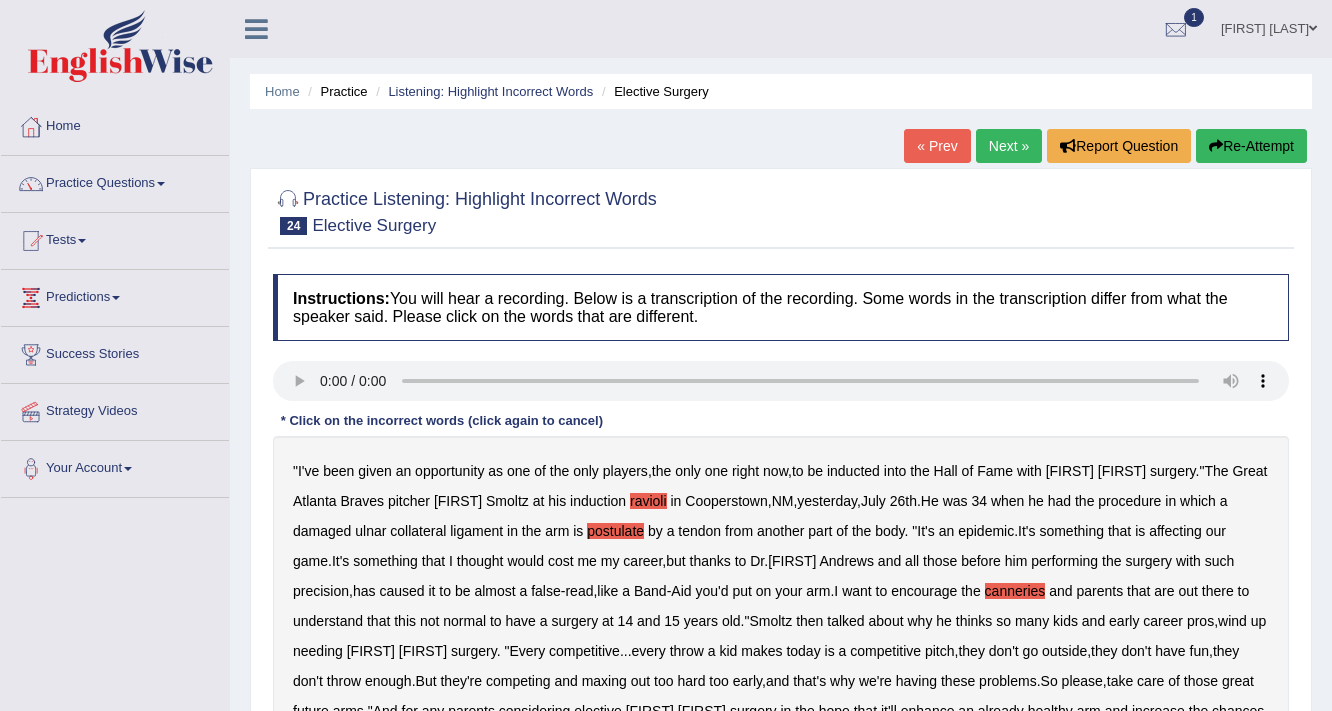 click on "understand" at bounding box center [328, 621] 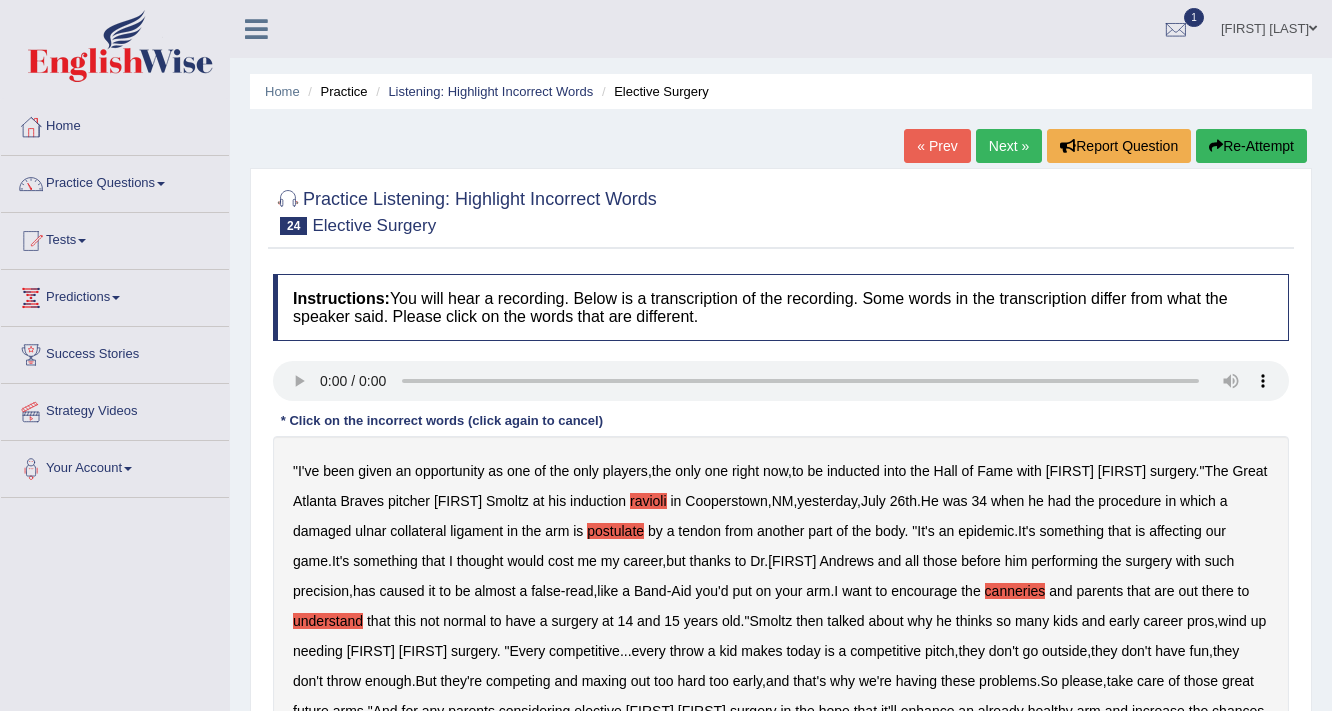 click on "understand" at bounding box center [328, 621] 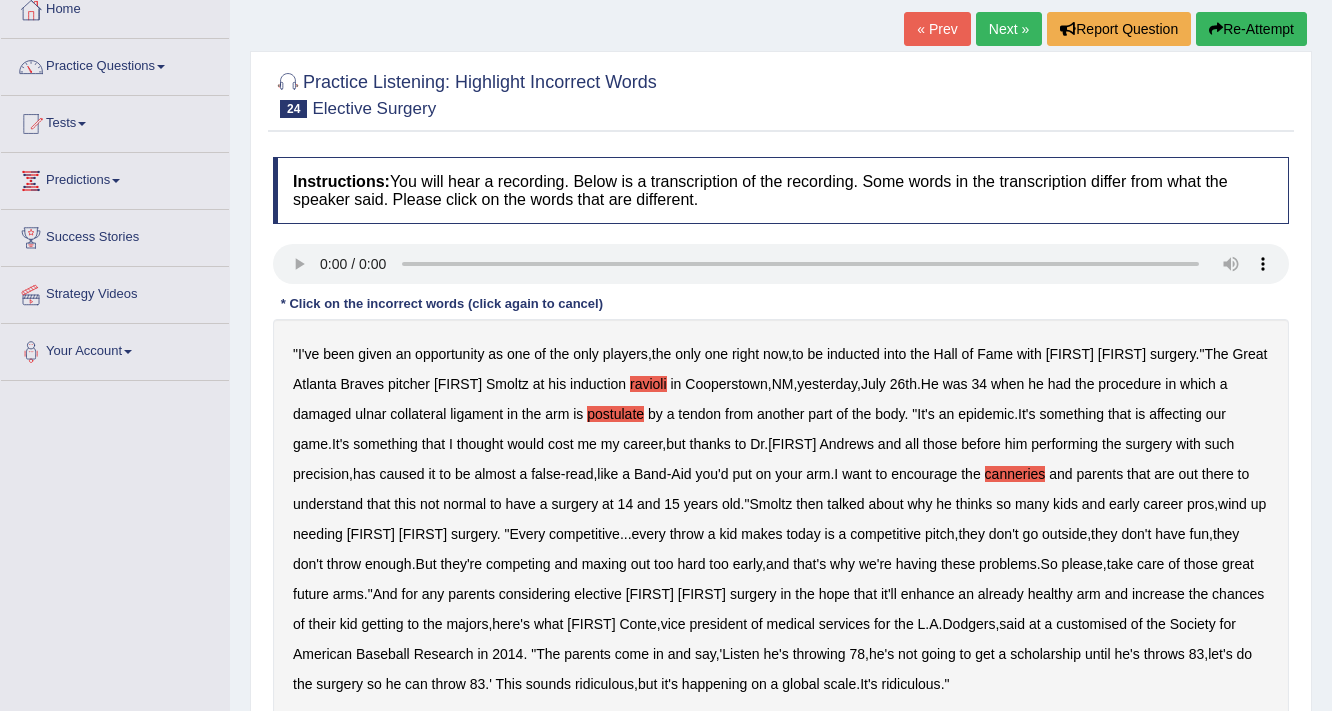 scroll, scrollTop: 160, scrollLeft: 0, axis: vertical 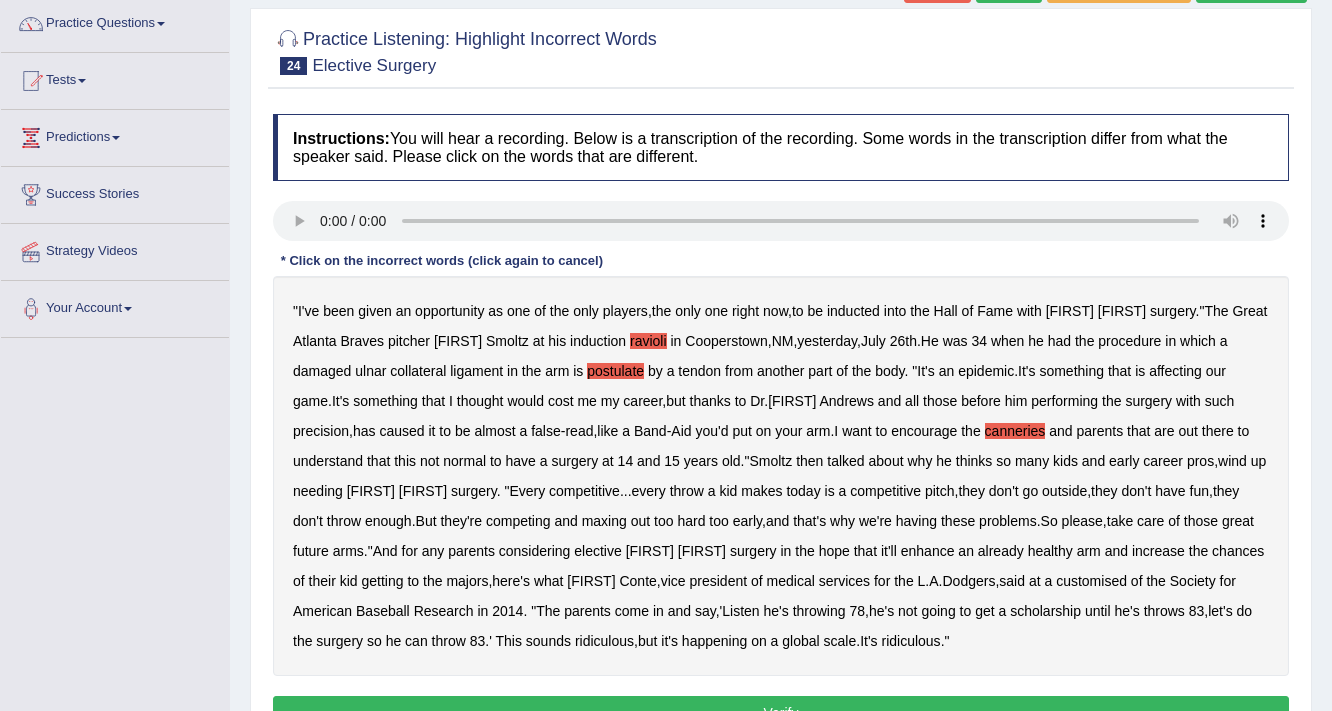 click on "maxing" at bounding box center (604, 521) 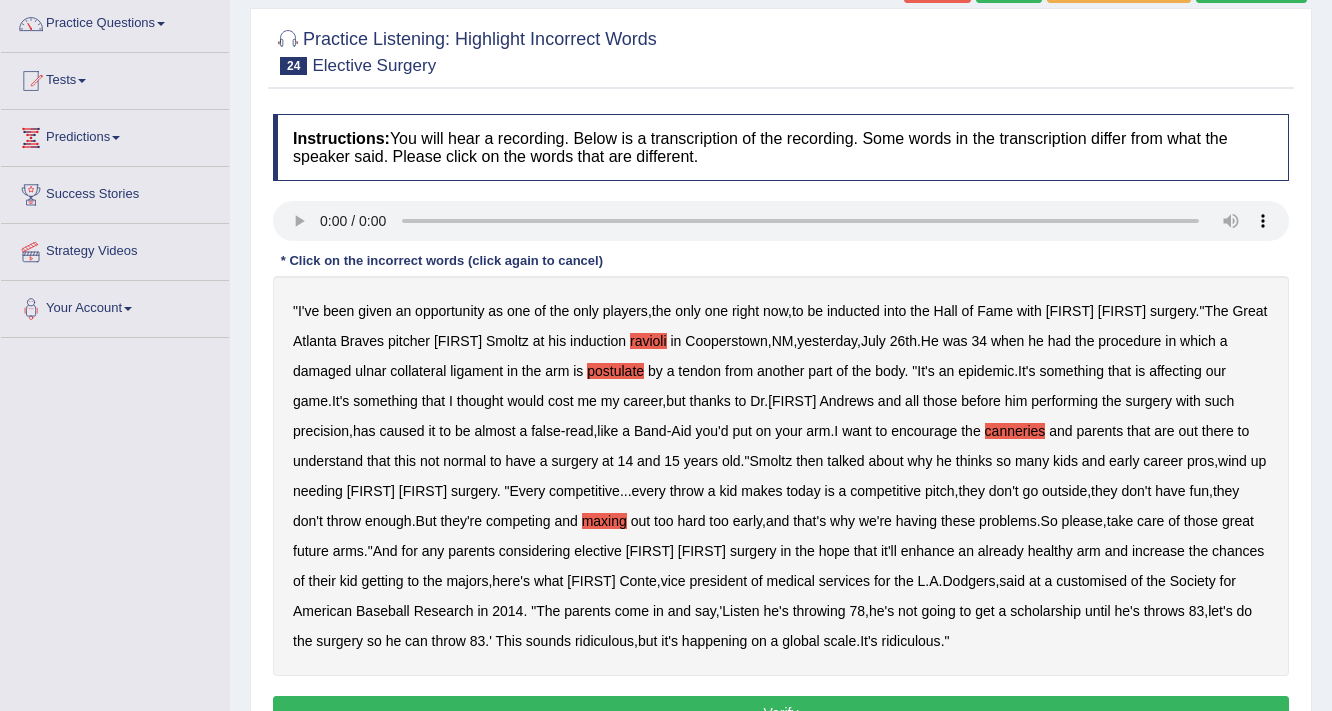 click on "maxing" at bounding box center [604, 521] 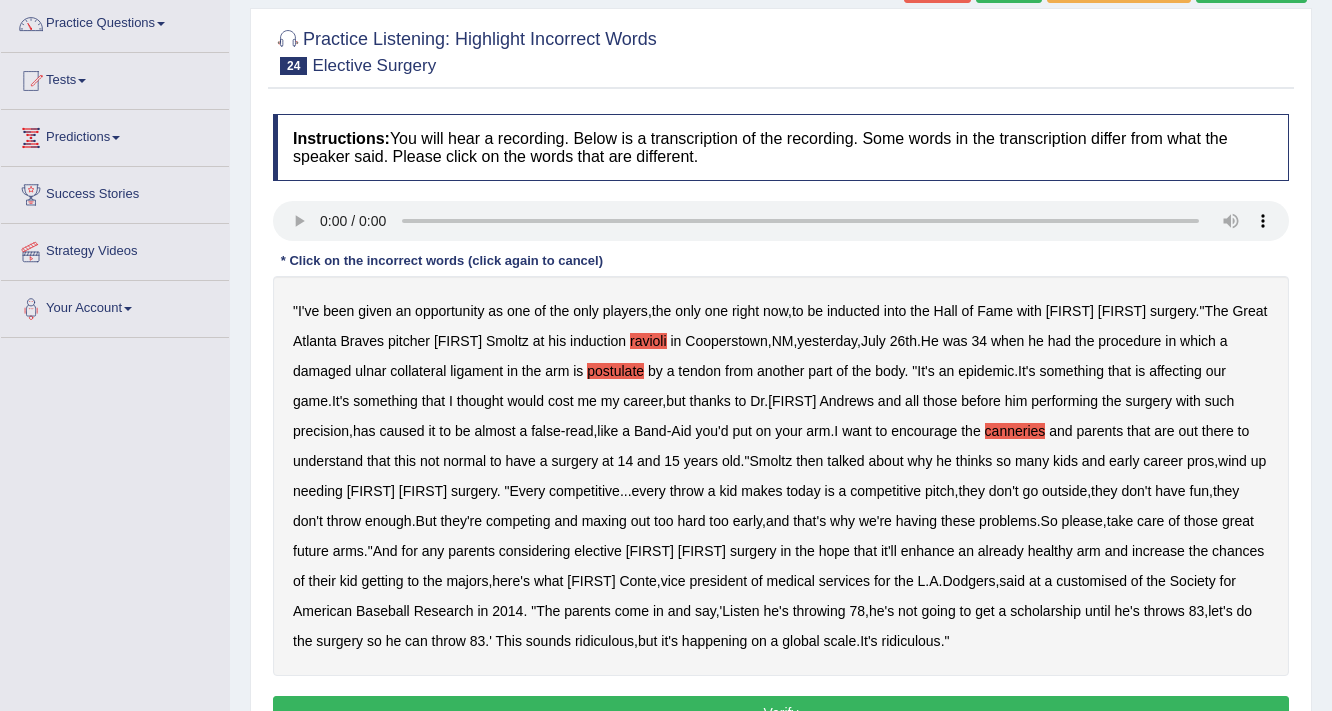 click on "customised" at bounding box center (1091, 581) 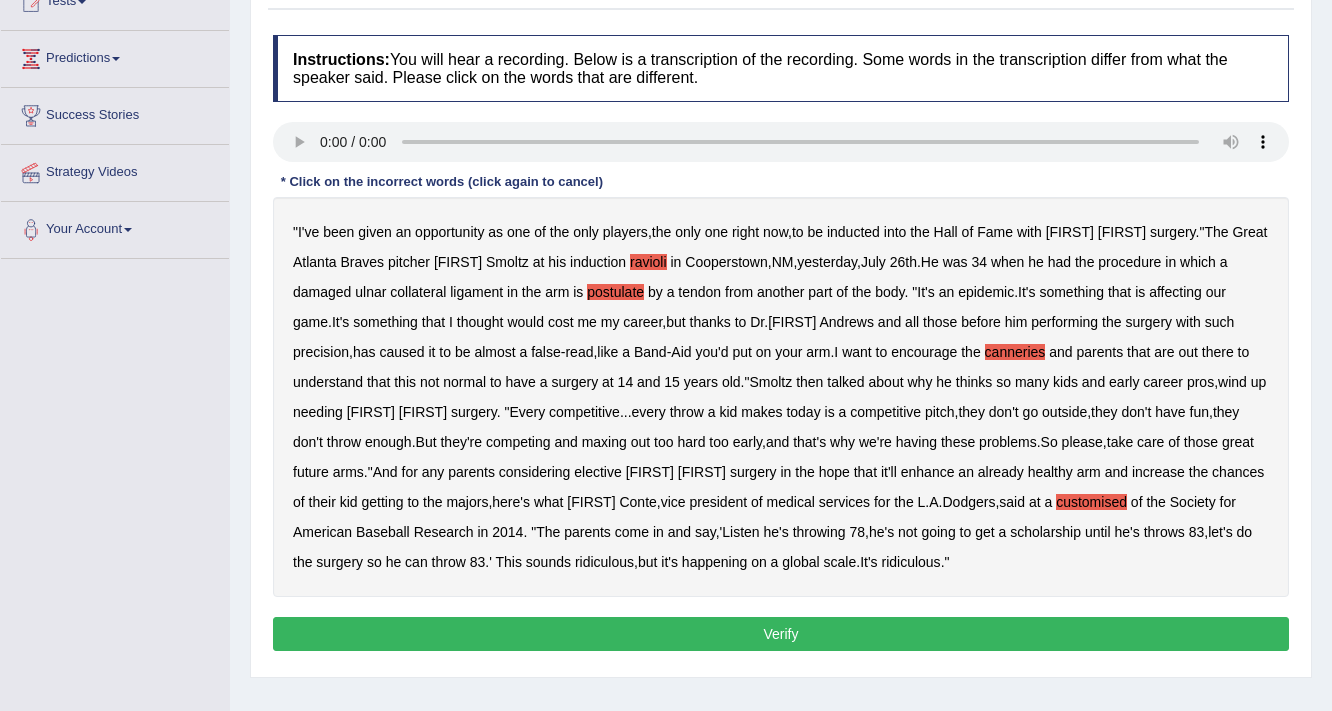 scroll, scrollTop: 240, scrollLeft: 0, axis: vertical 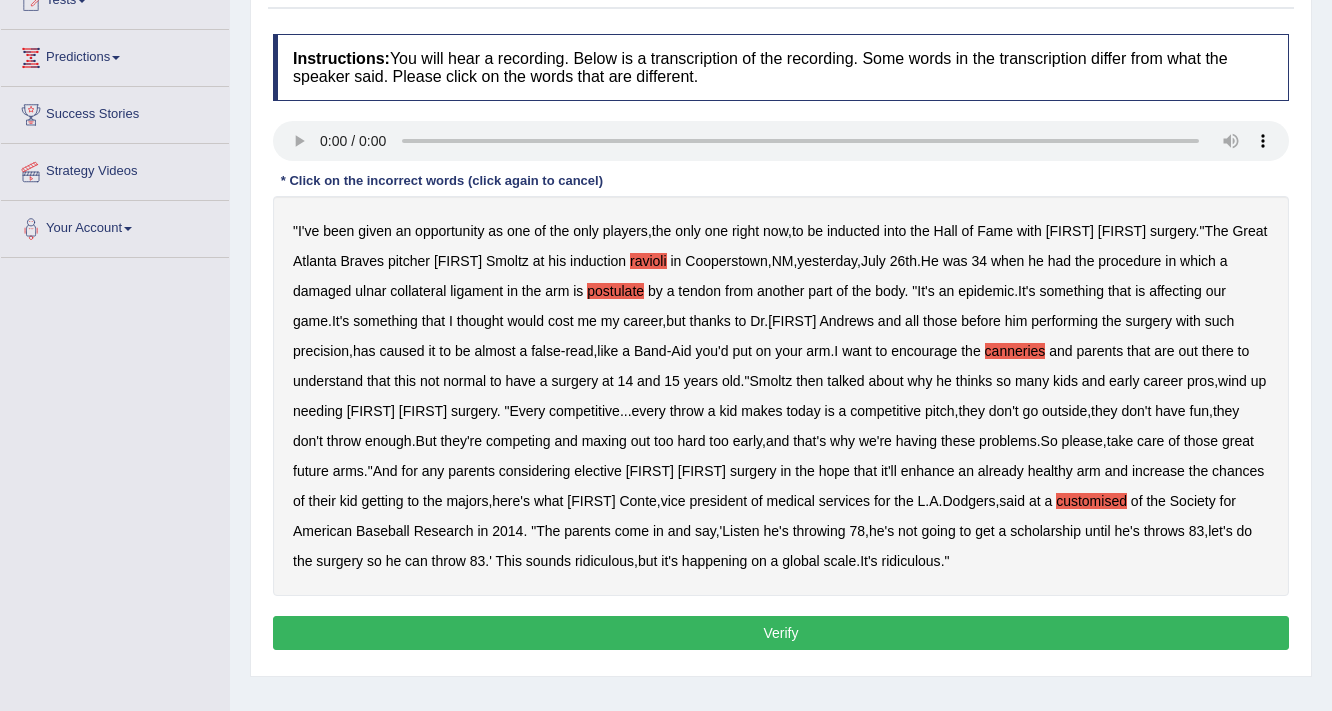 click on "Verify" at bounding box center [781, 633] 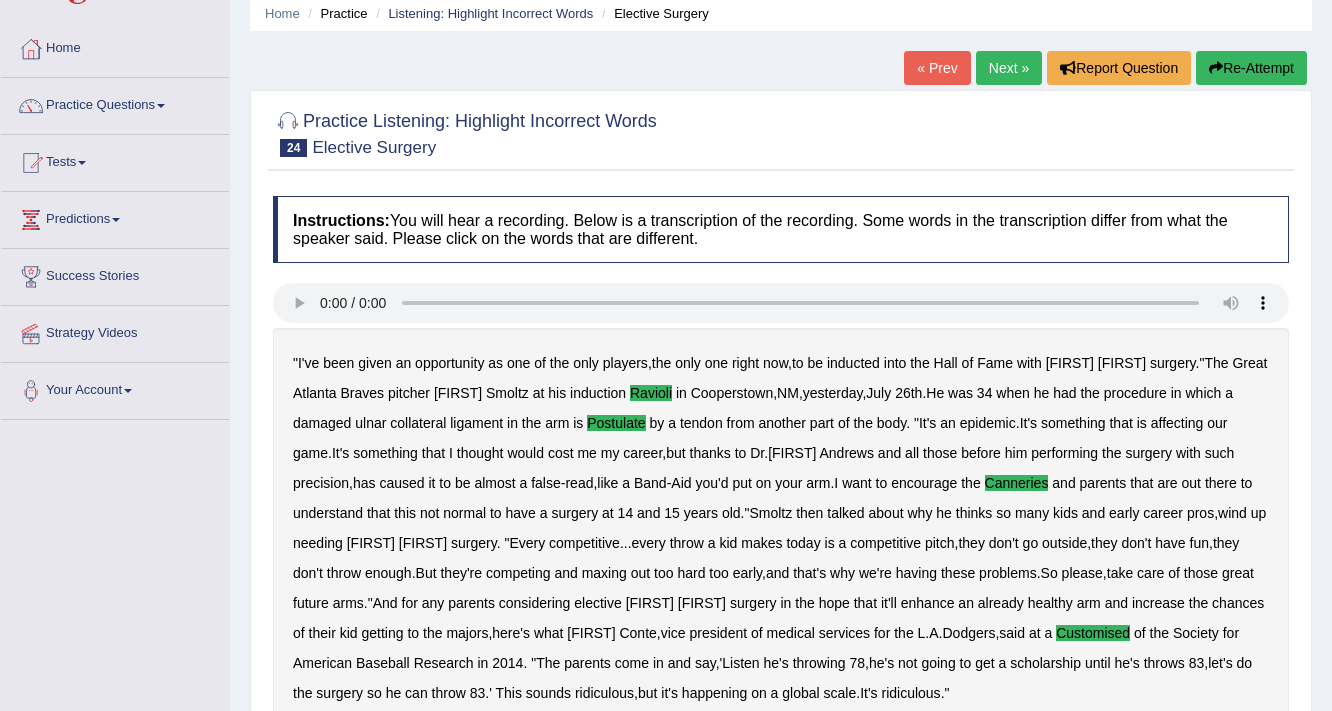 scroll, scrollTop: 0, scrollLeft: 0, axis: both 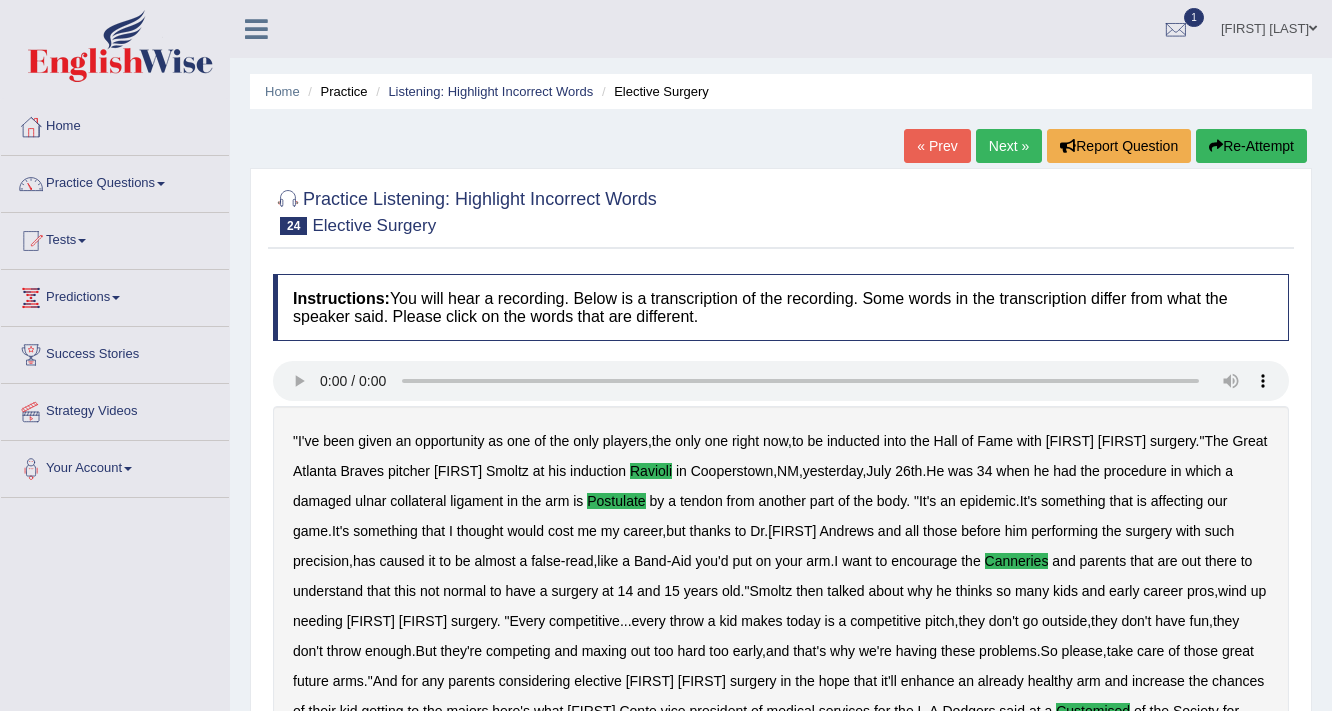 click on "Next »" at bounding box center (1009, 146) 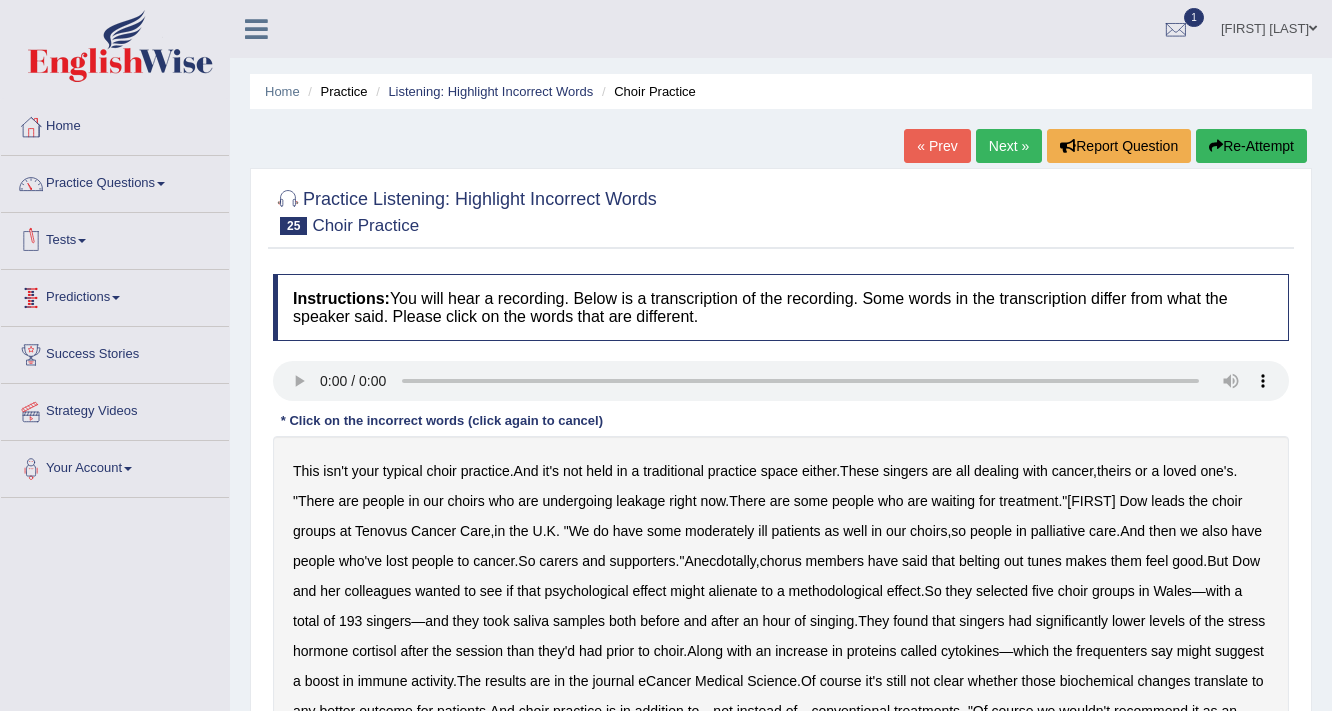 scroll, scrollTop: 0, scrollLeft: 0, axis: both 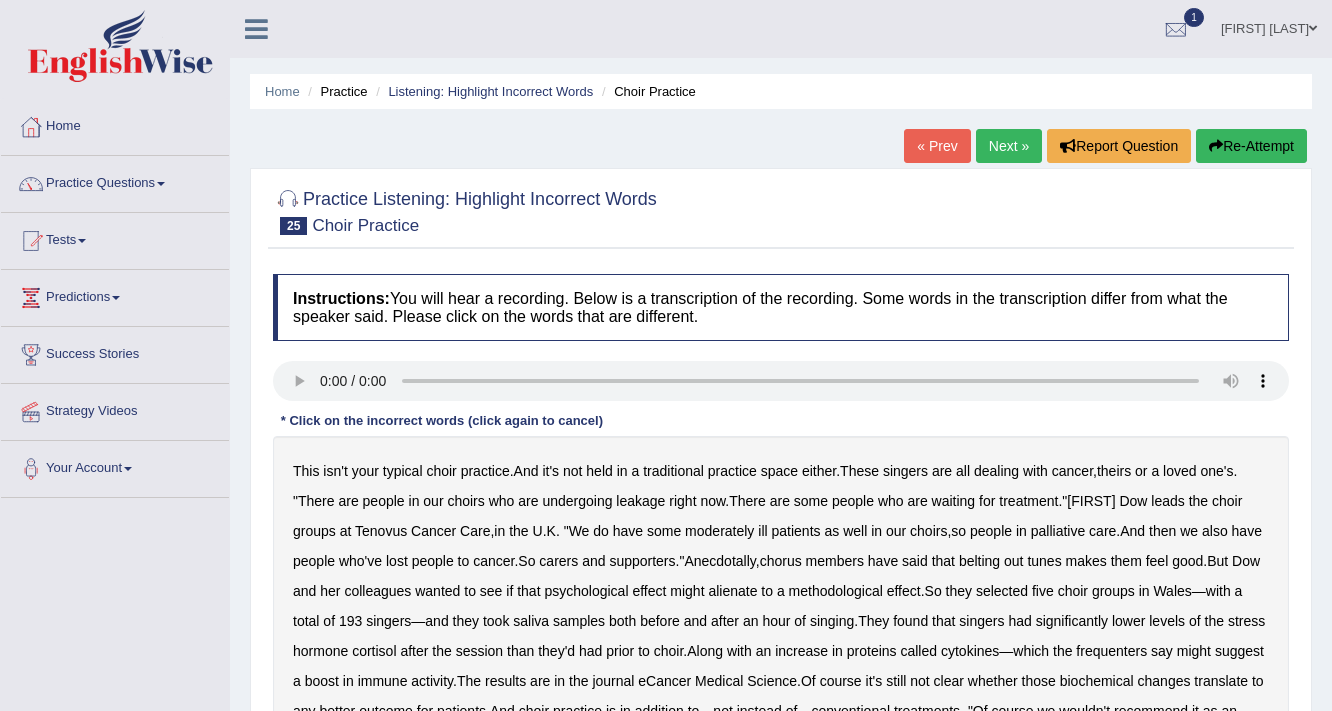 click on "Practice Questions" at bounding box center (115, 181) 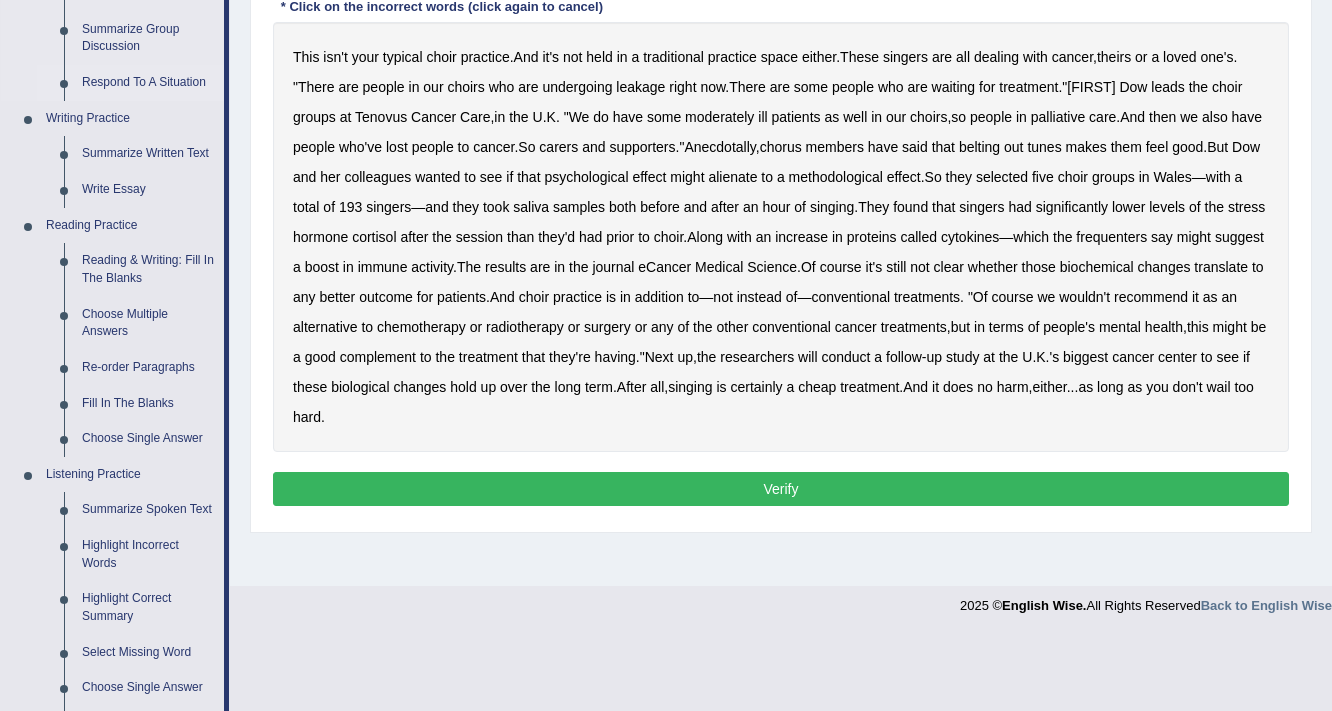 scroll, scrollTop: 560, scrollLeft: 0, axis: vertical 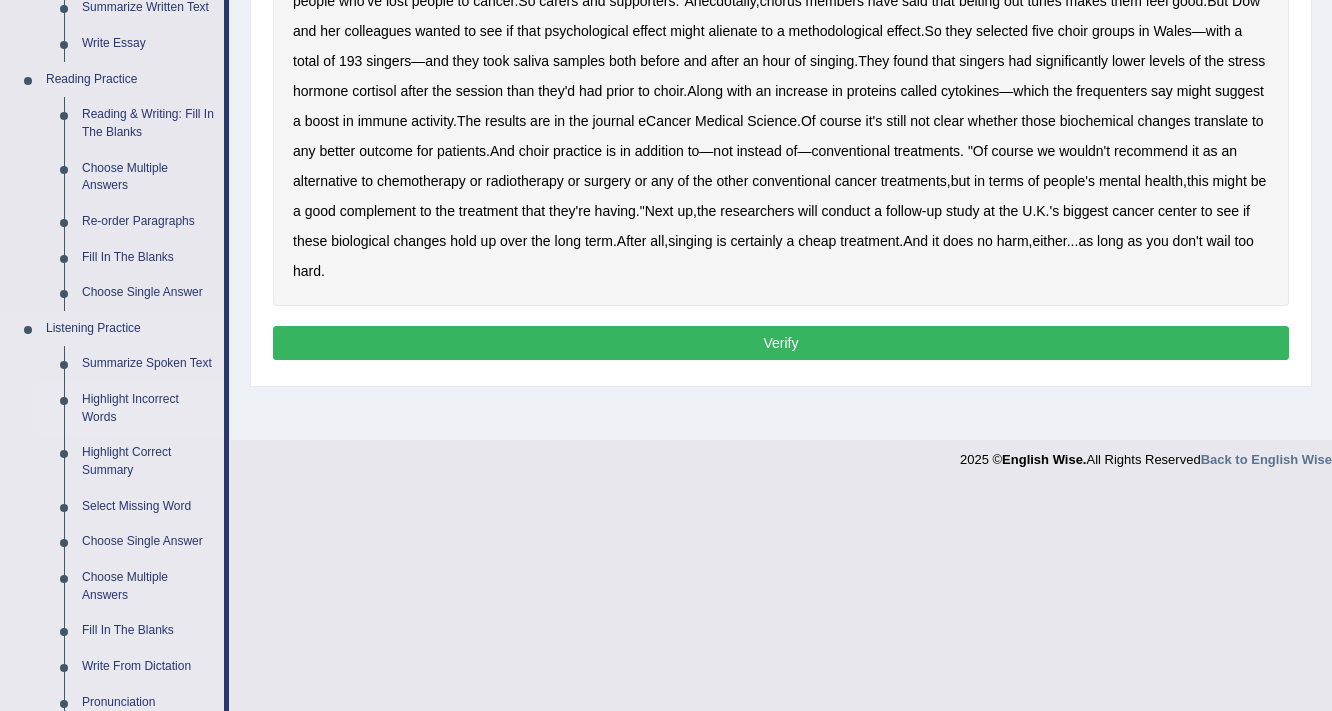 click on "Highlight Incorrect Words" at bounding box center [148, 408] 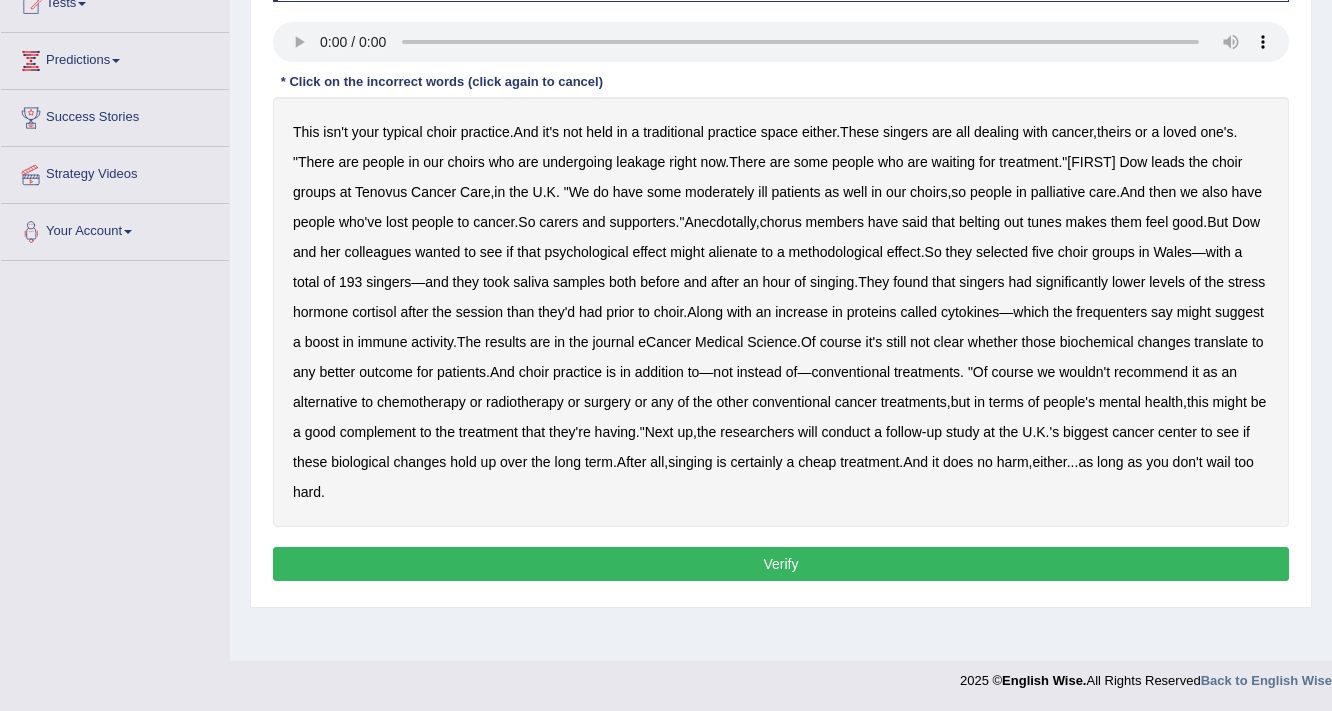 scroll, scrollTop: 339, scrollLeft: 0, axis: vertical 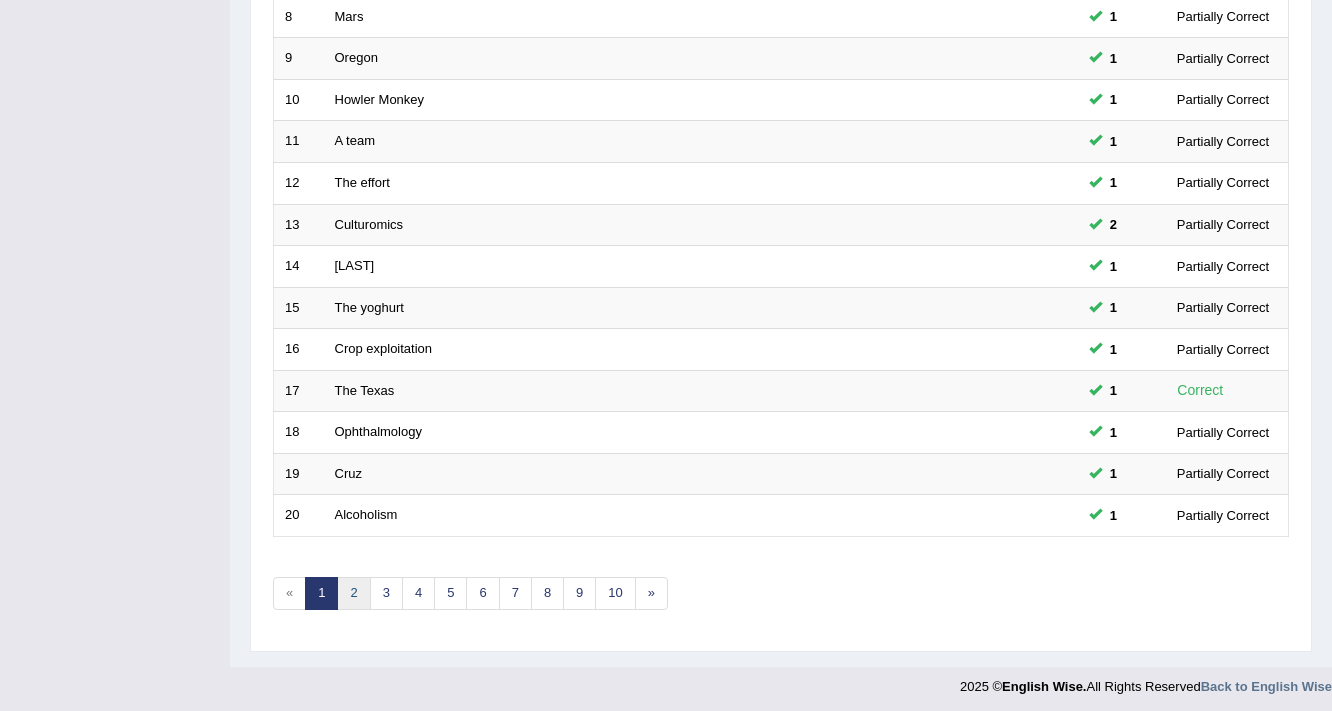 click on "2" at bounding box center [353, 593] 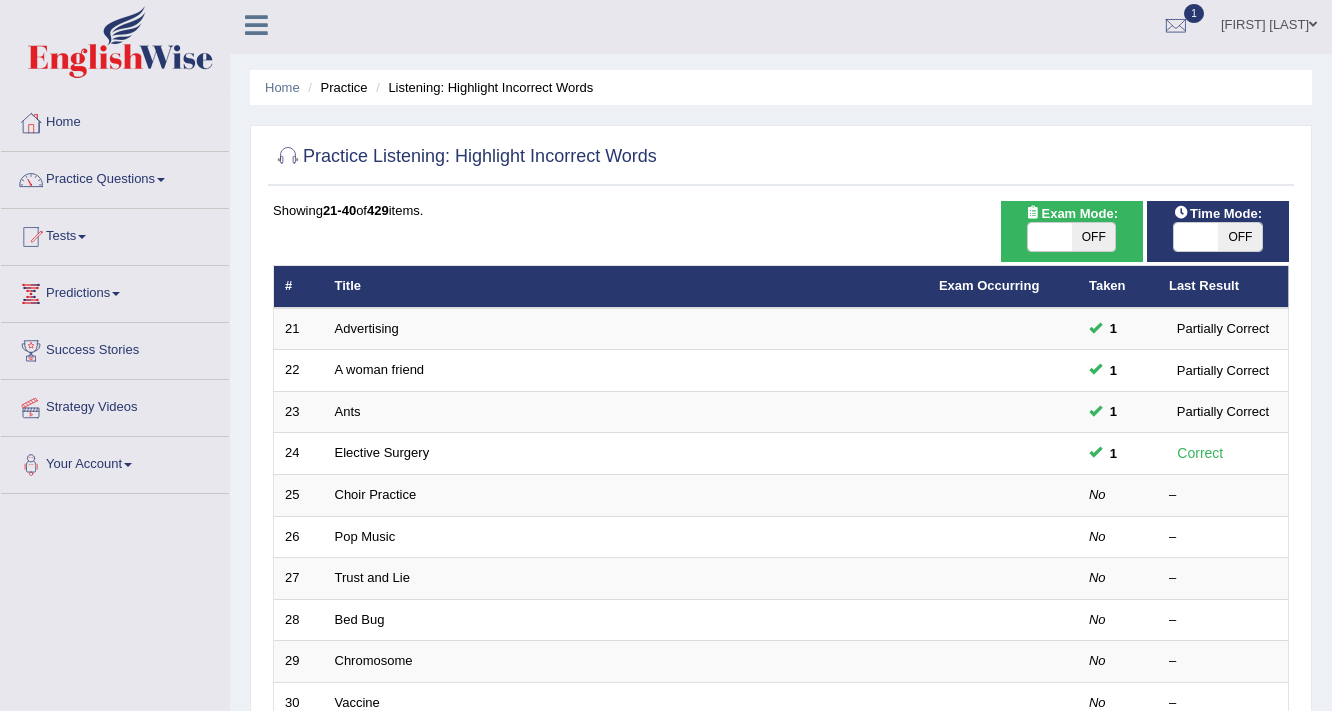 scroll, scrollTop: 0, scrollLeft: 0, axis: both 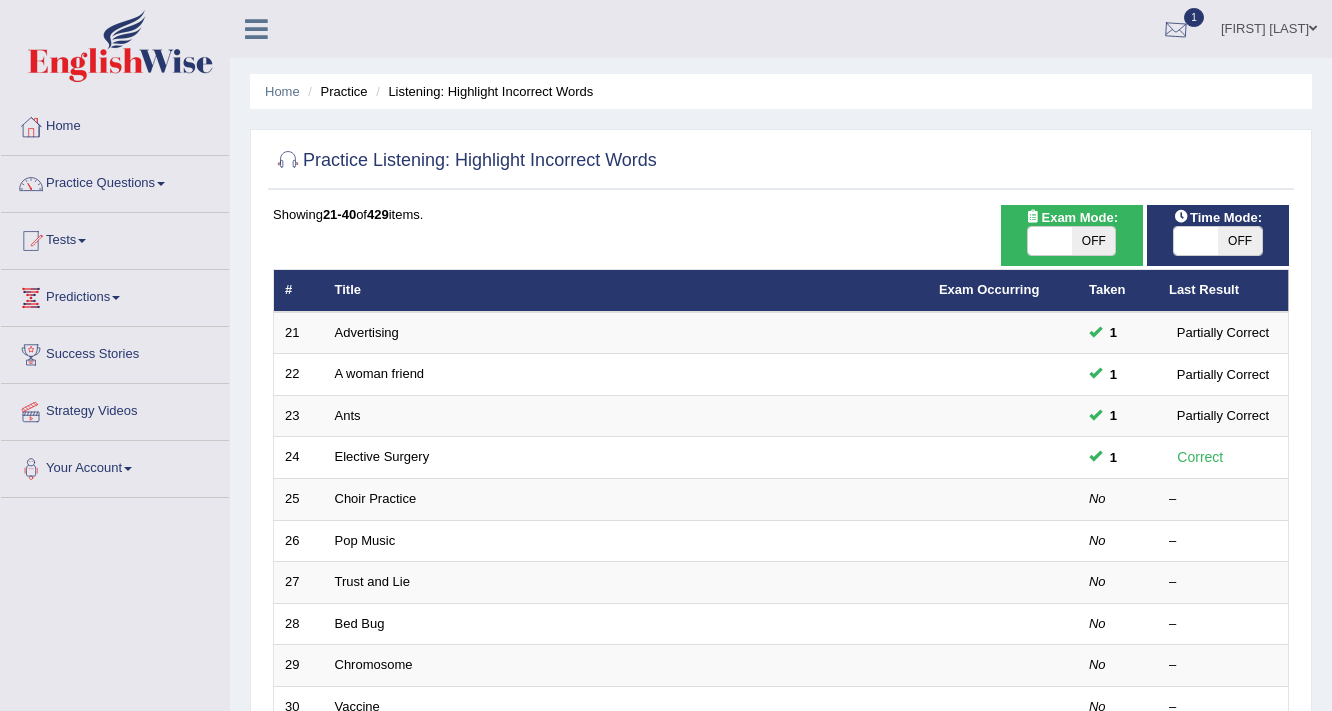 click at bounding box center (1176, 30) 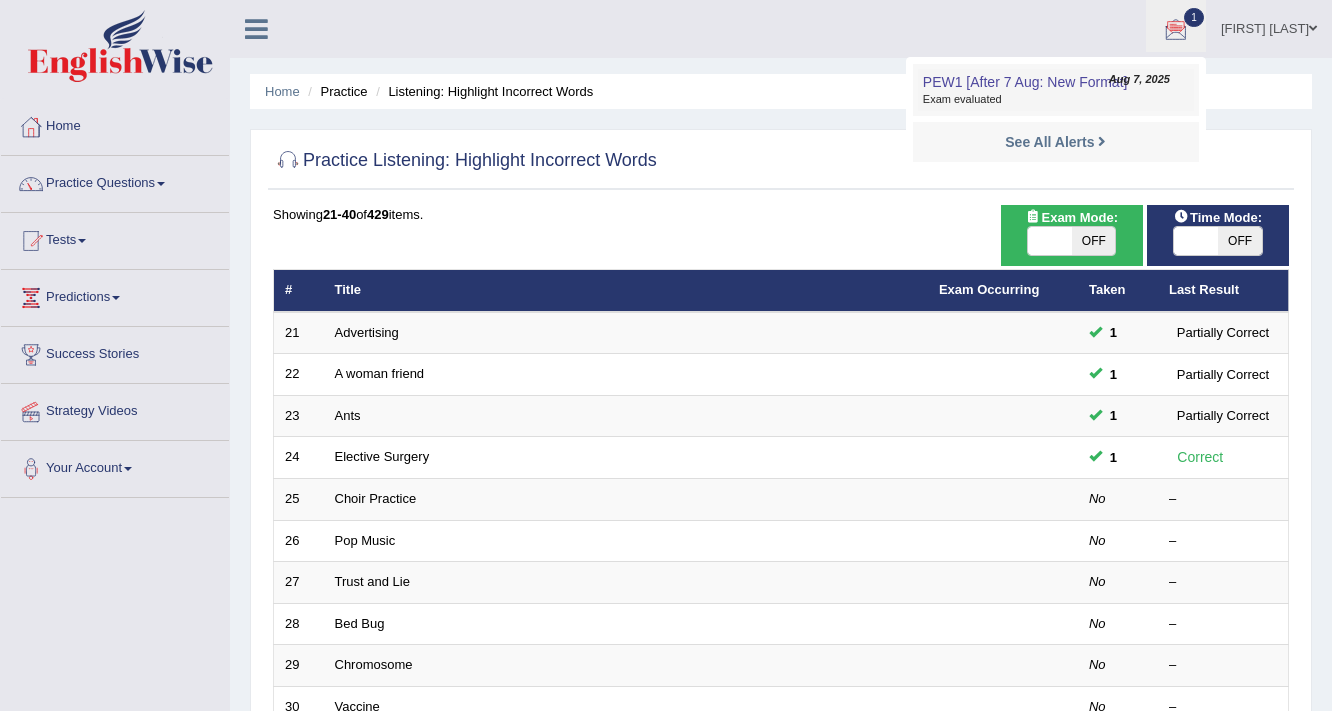 click on "Exam evaluated" at bounding box center (1056, 100) 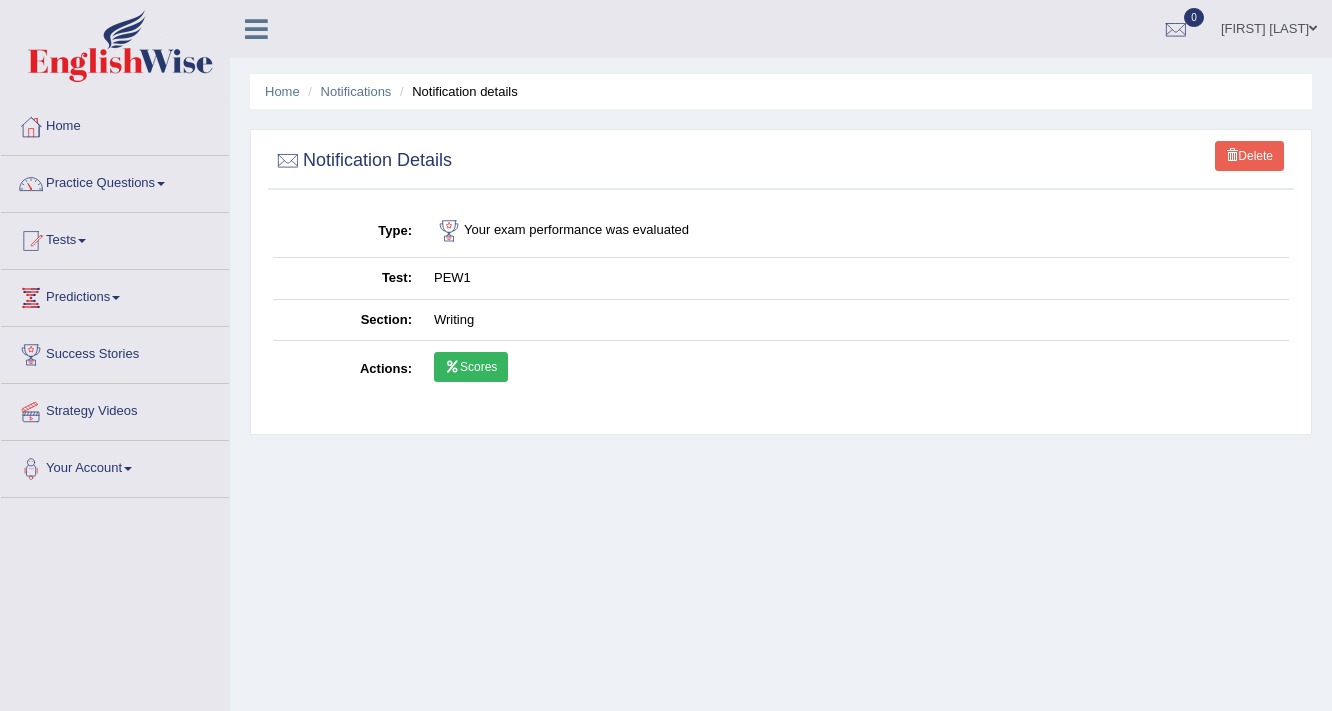scroll, scrollTop: 0, scrollLeft: 0, axis: both 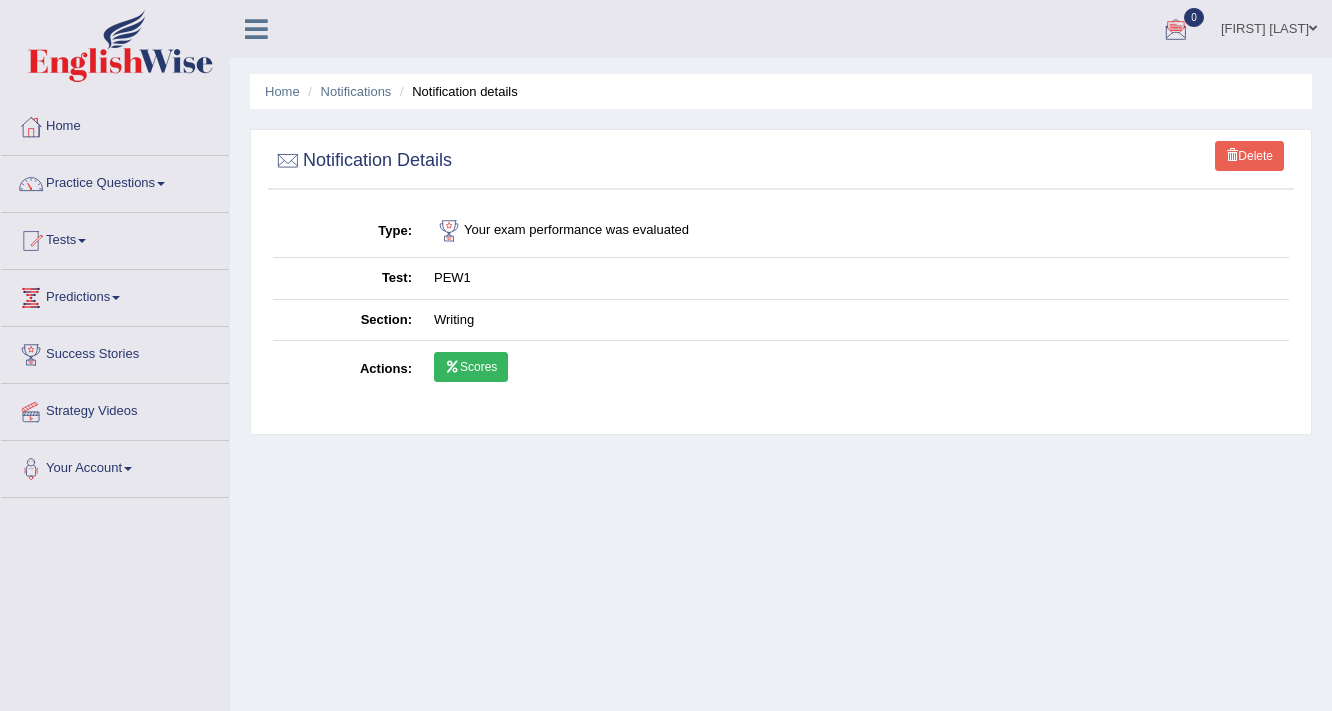 click on "[FIRST] [LAST]" at bounding box center (1269, 26) 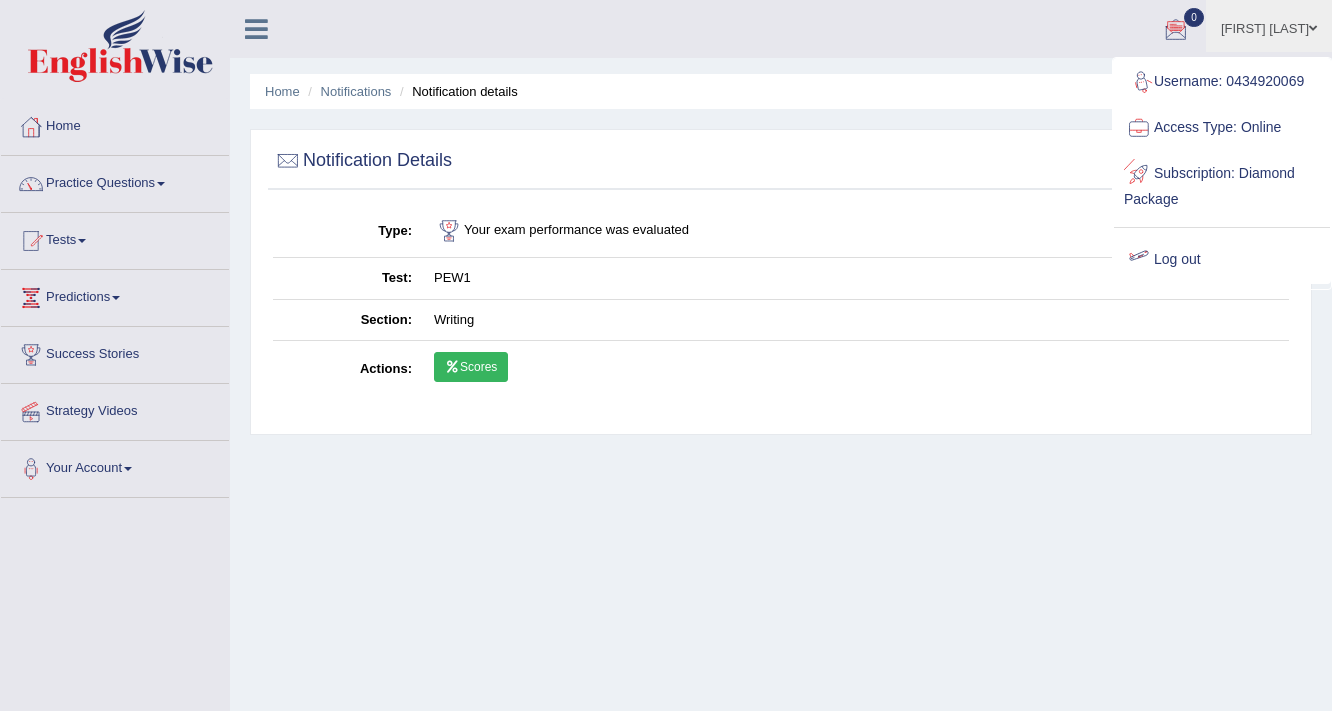 click on "Log out" at bounding box center [1222, 260] 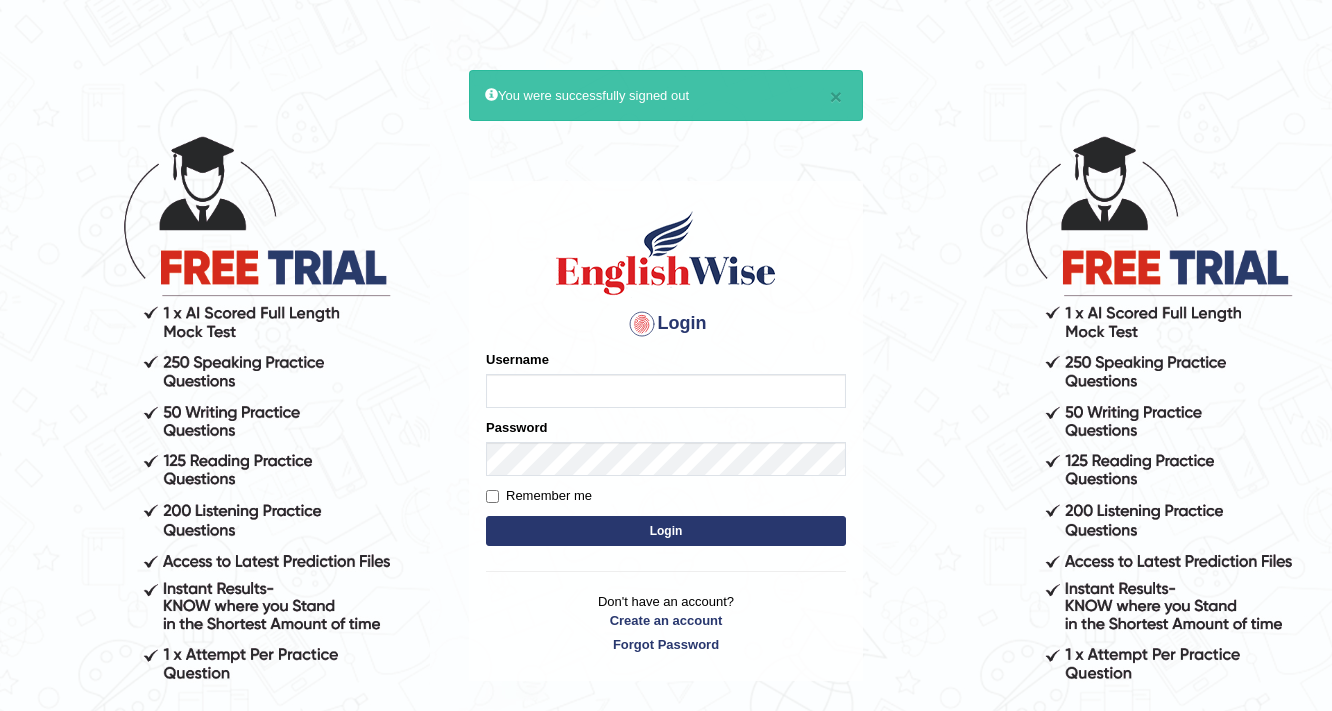 scroll, scrollTop: 0, scrollLeft: 0, axis: both 